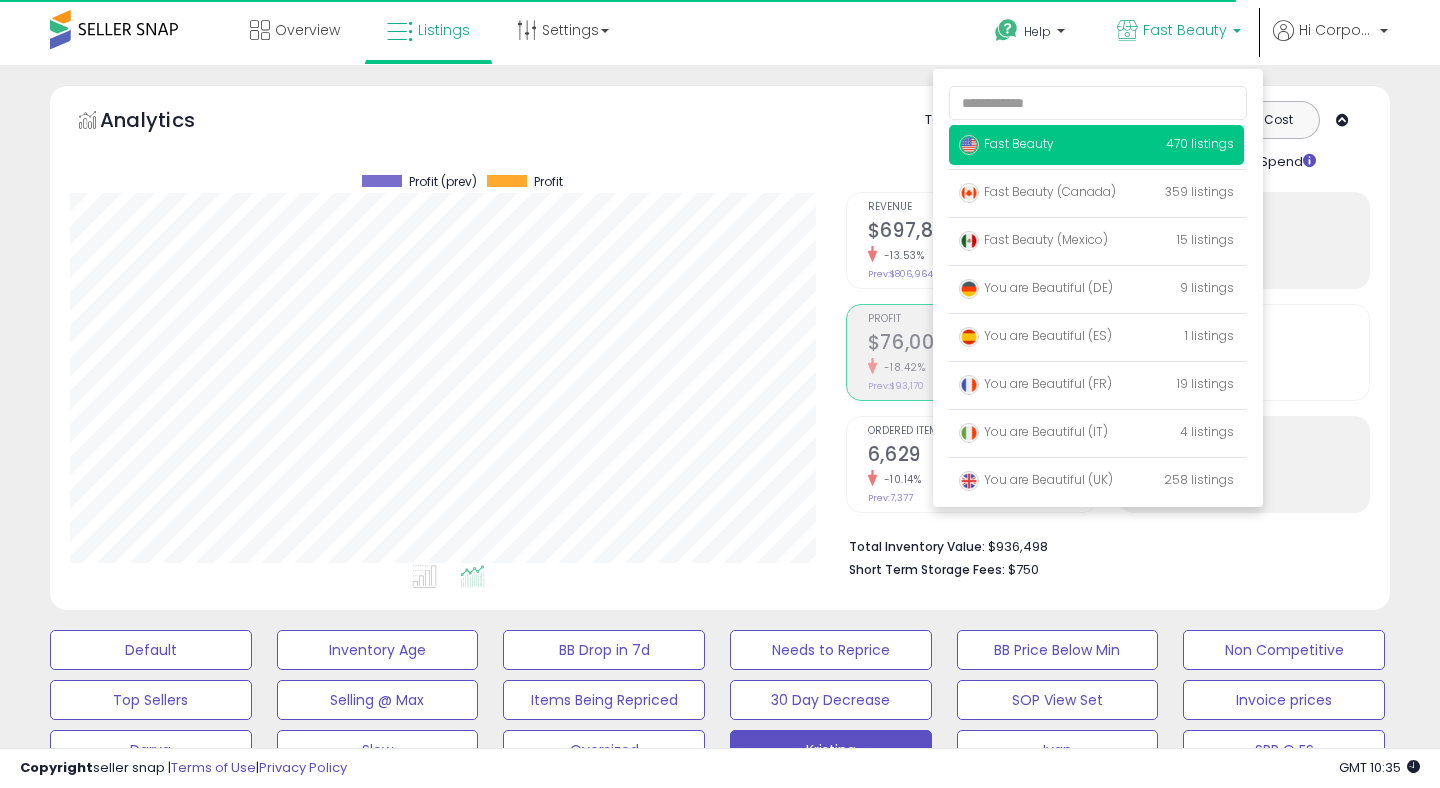 scroll, scrollTop: 667, scrollLeft: 0, axis: vertical 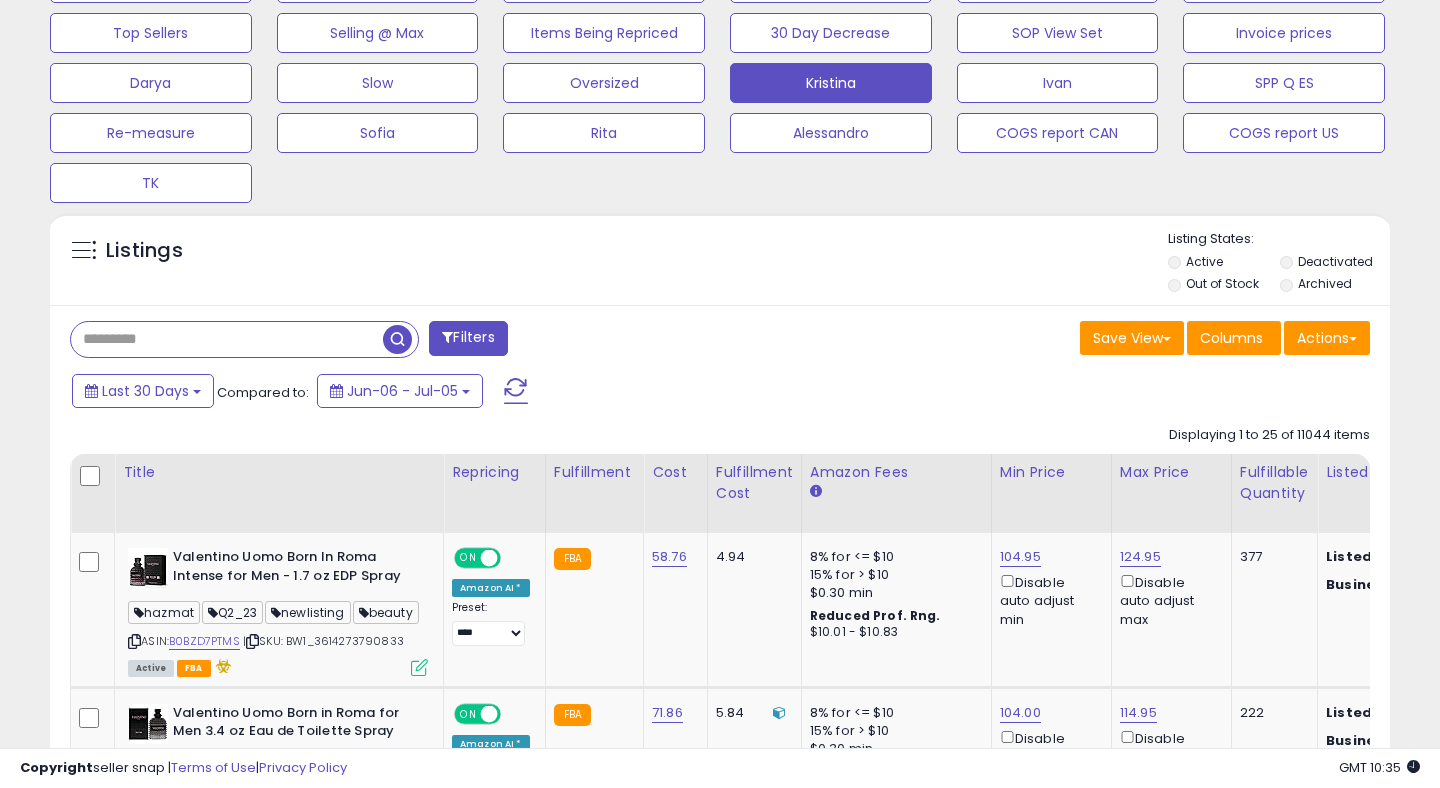 click at bounding box center (227, 339) 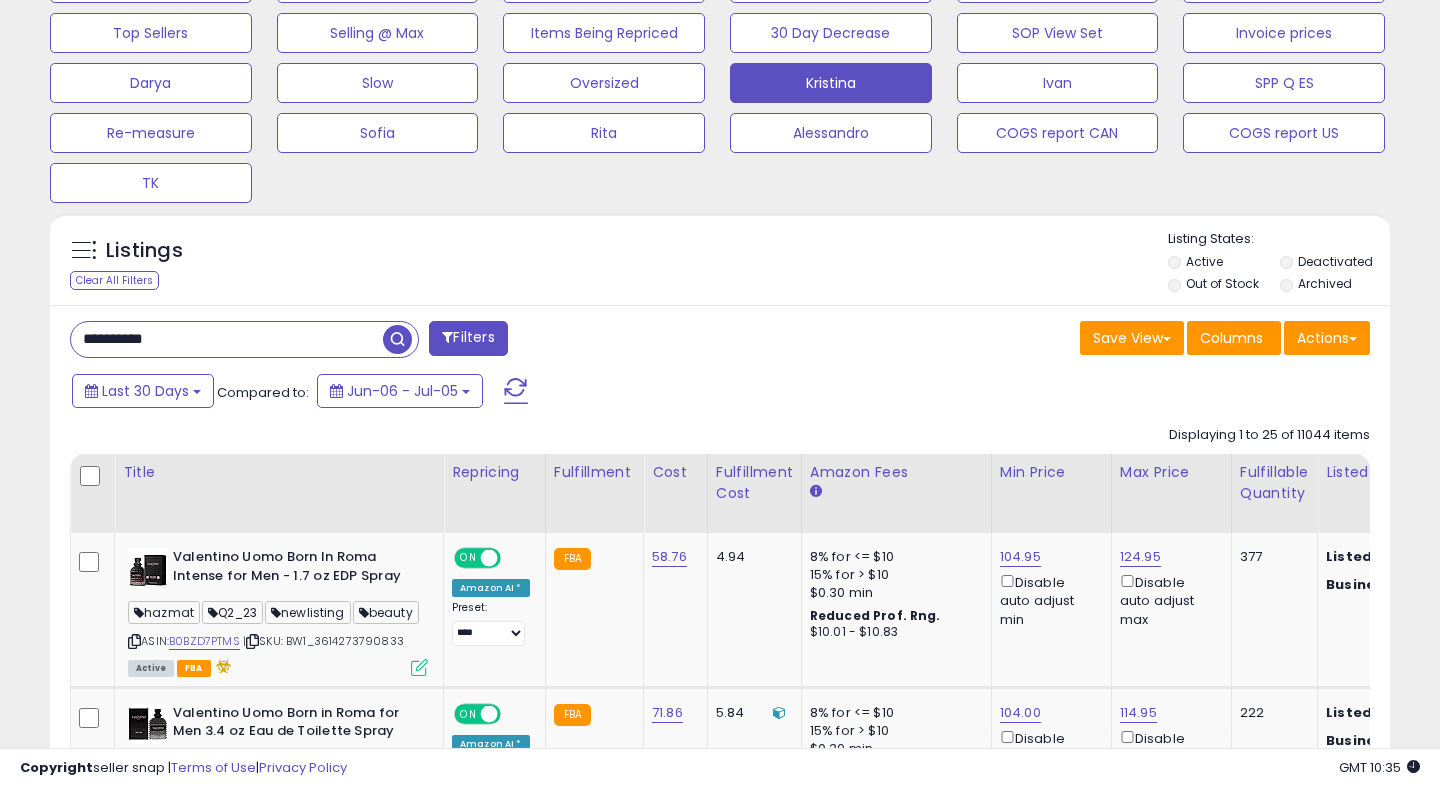 type on "**********" 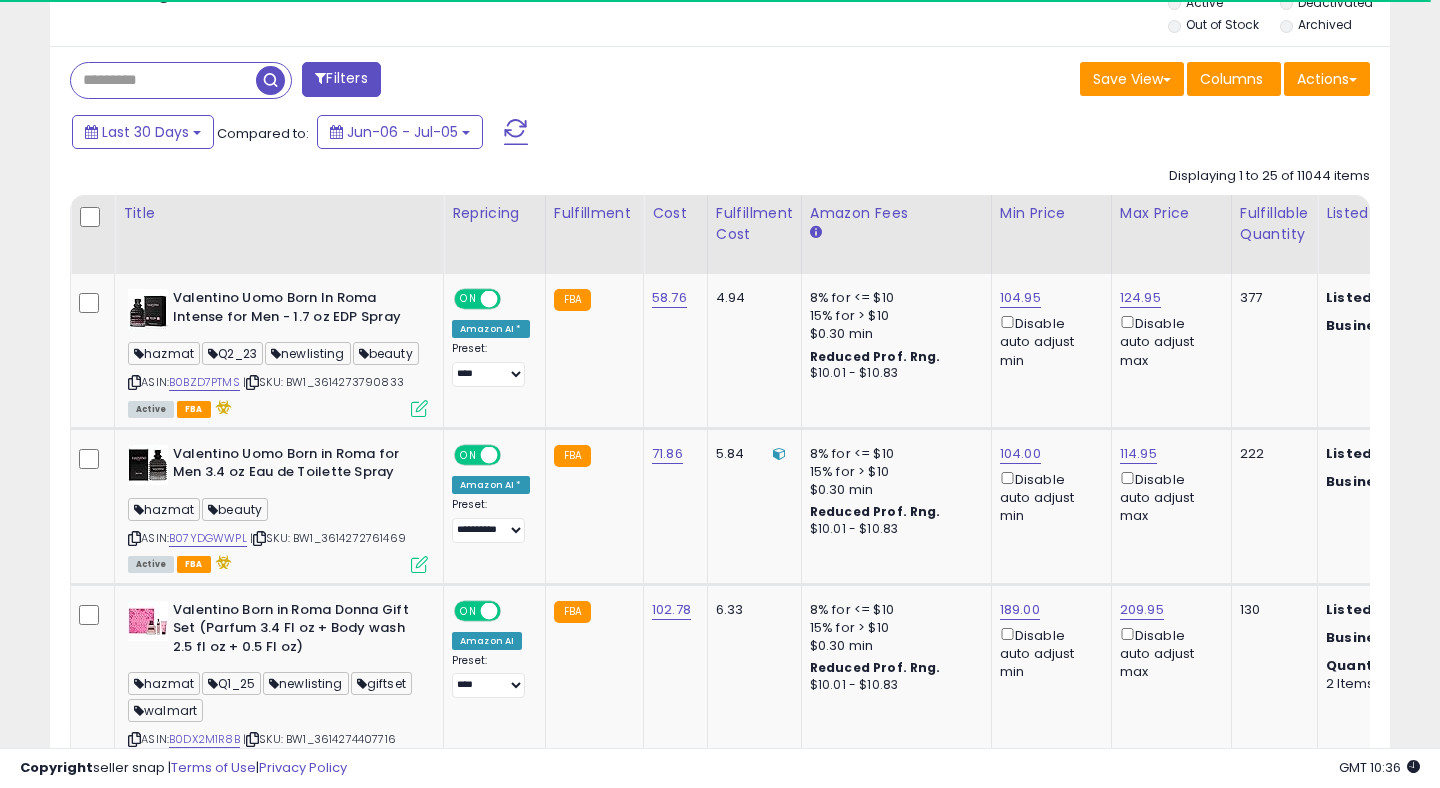 scroll, scrollTop: 646, scrollLeft: 0, axis: vertical 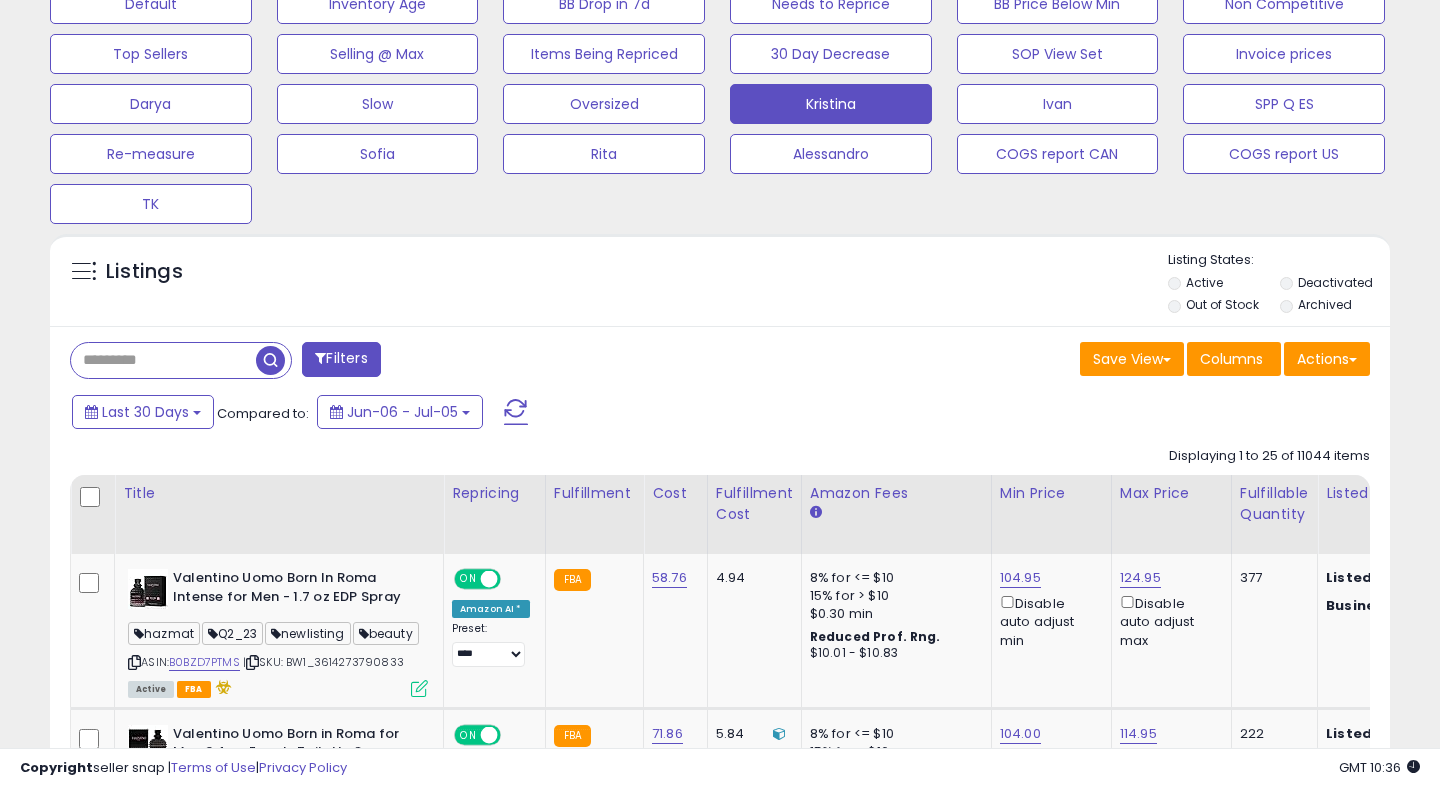 paste on "**********" 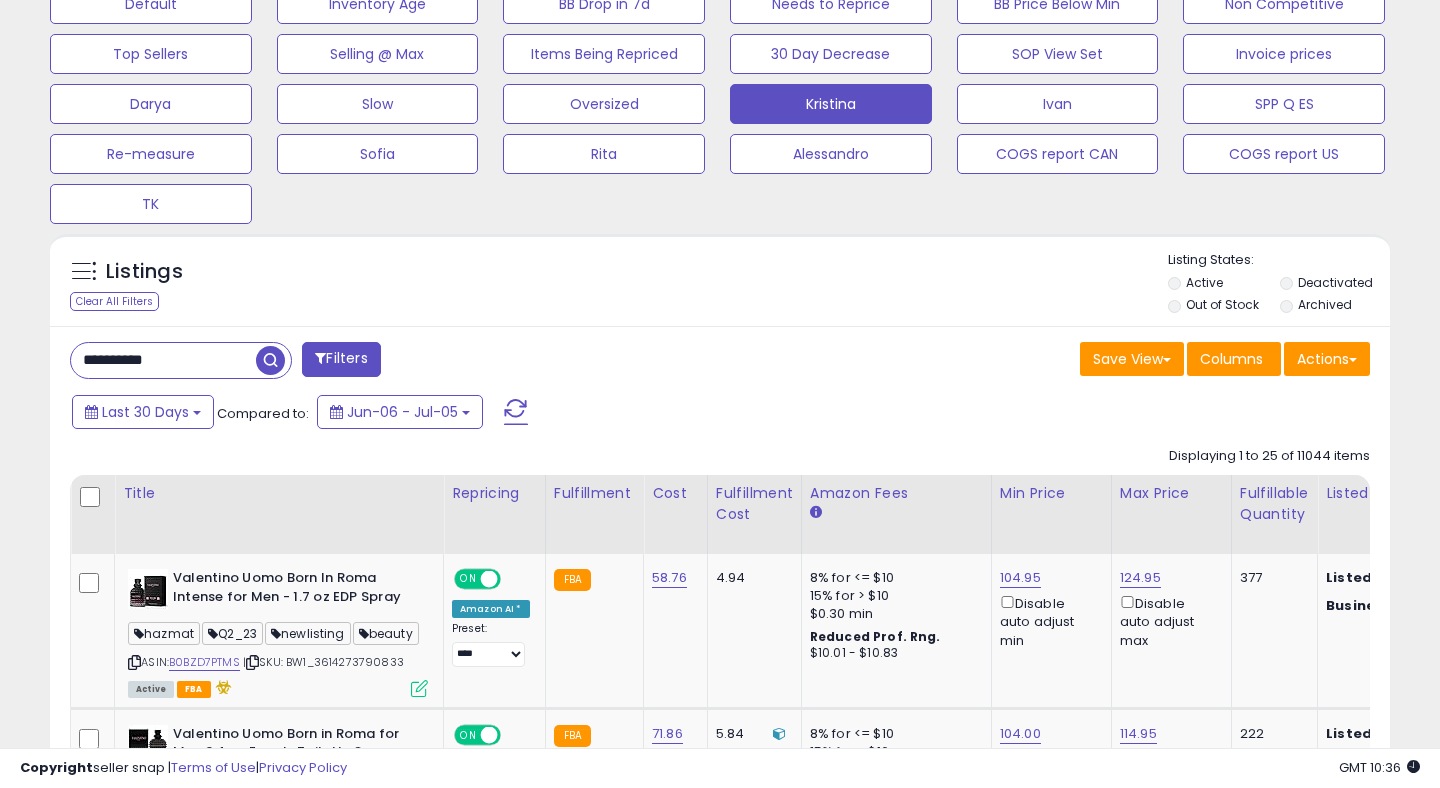 type on "**********" 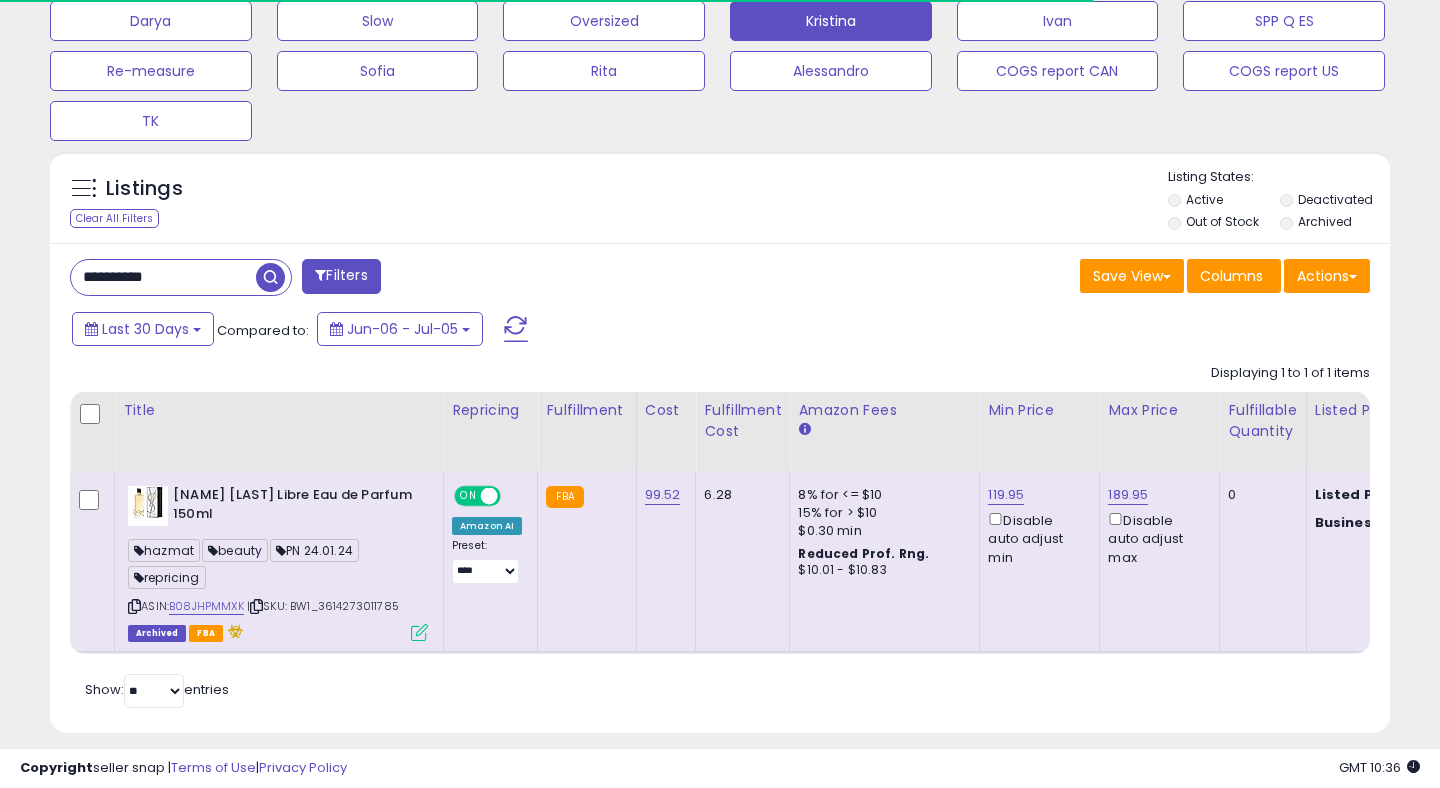 scroll, scrollTop: 750, scrollLeft: 0, axis: vertical 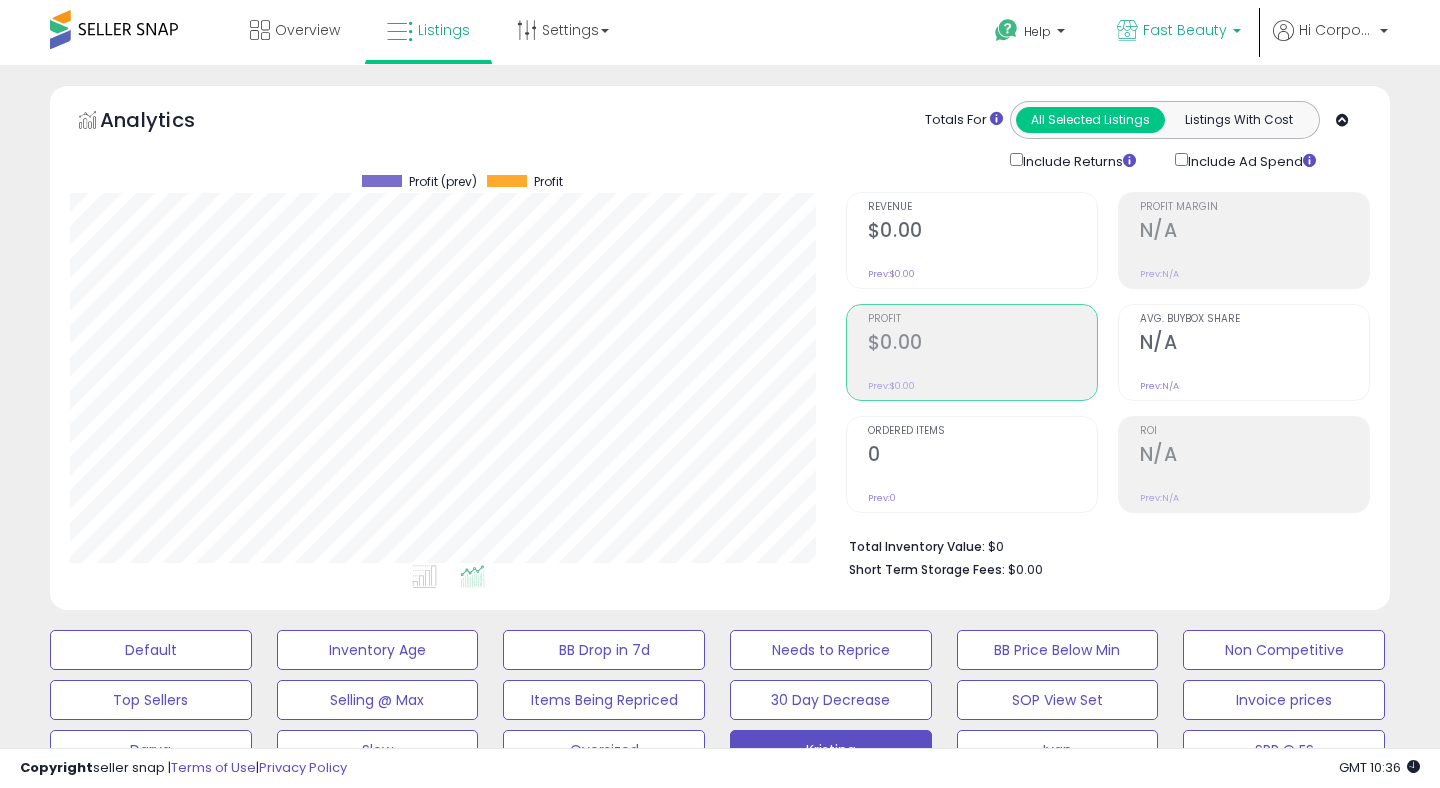 click on "Fast Beauty" at bounding box center (1185, 30) 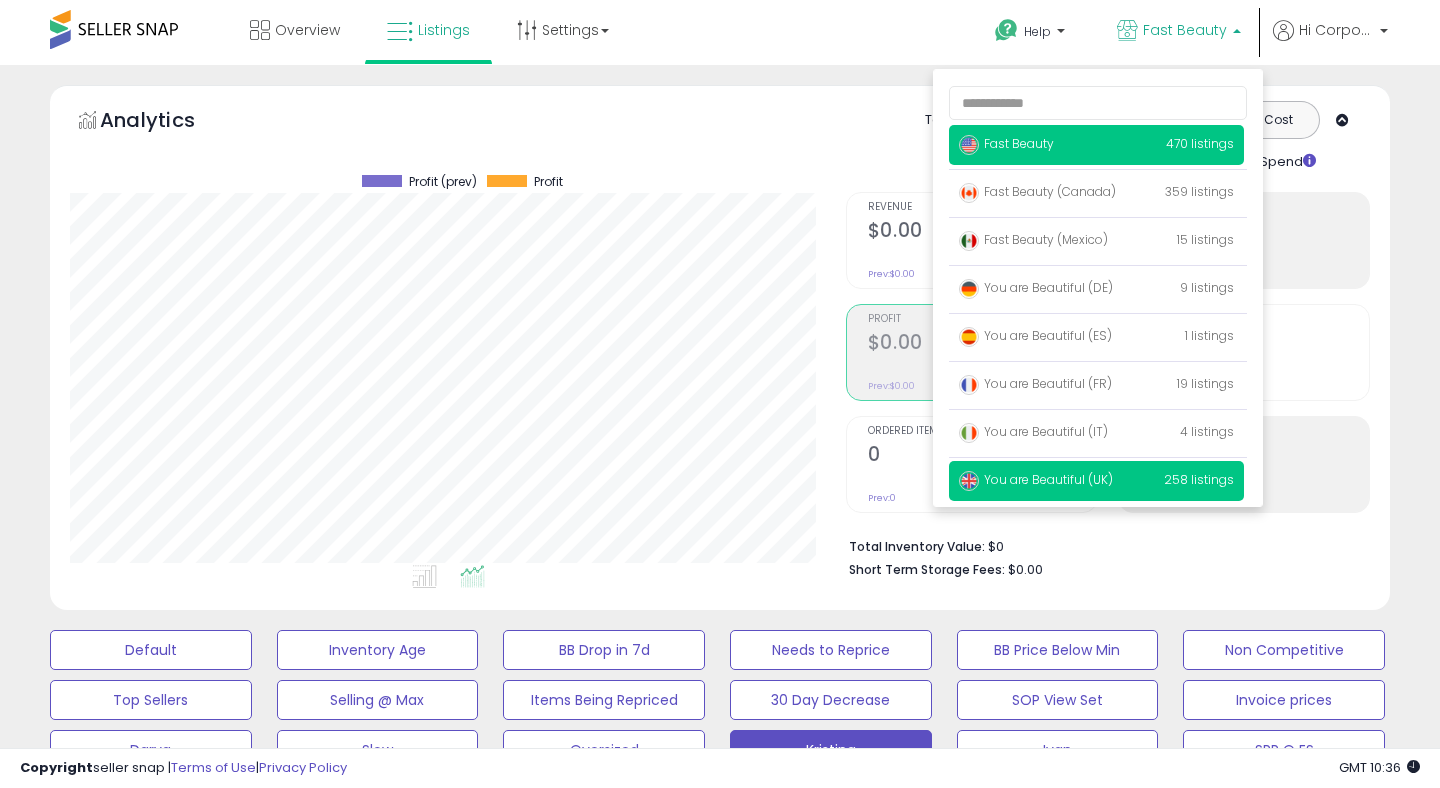 click on "You are Beautiful (UK)" at bounding box center (1036, 479) 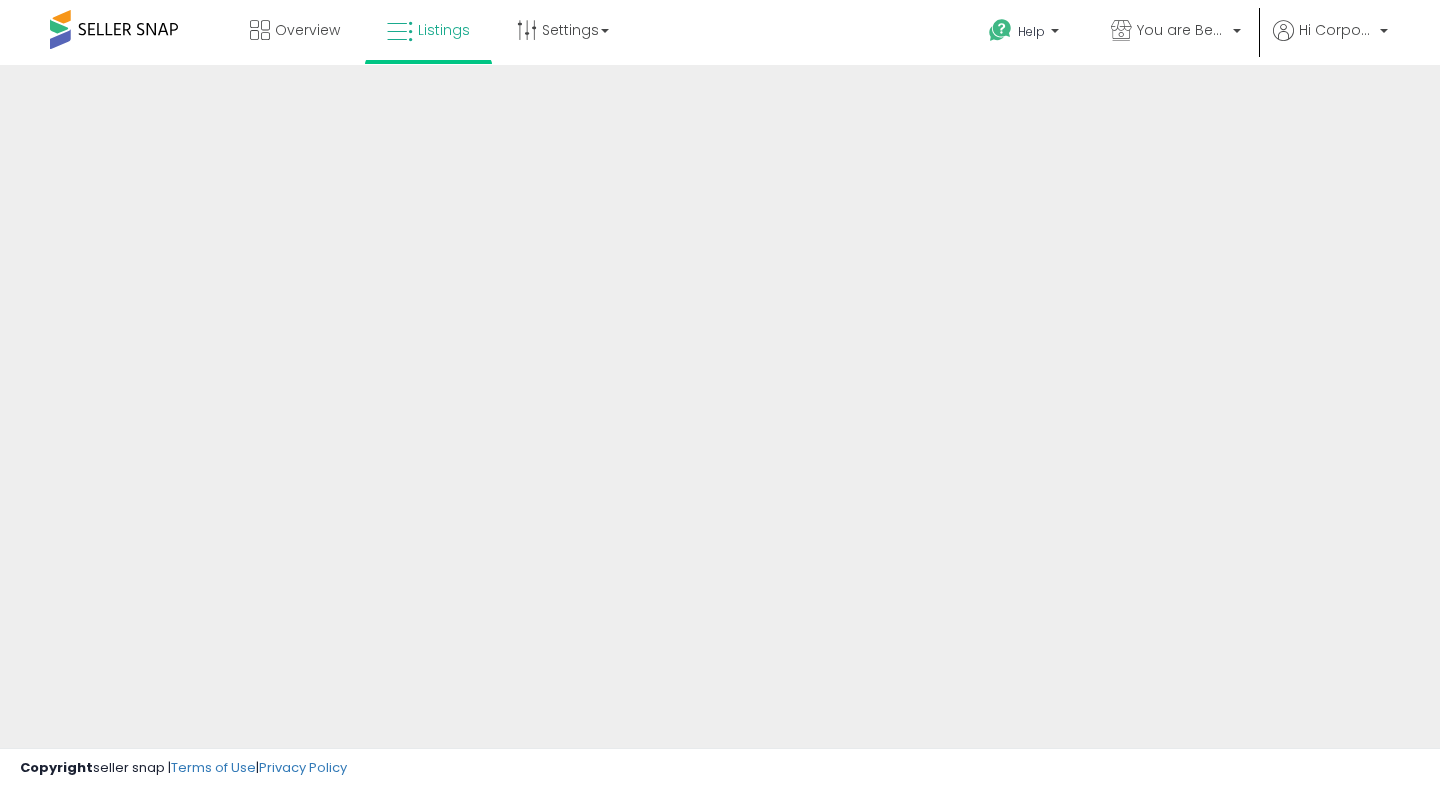 scroll, scrollTop: 0, scrollLeft: 0, axis: both 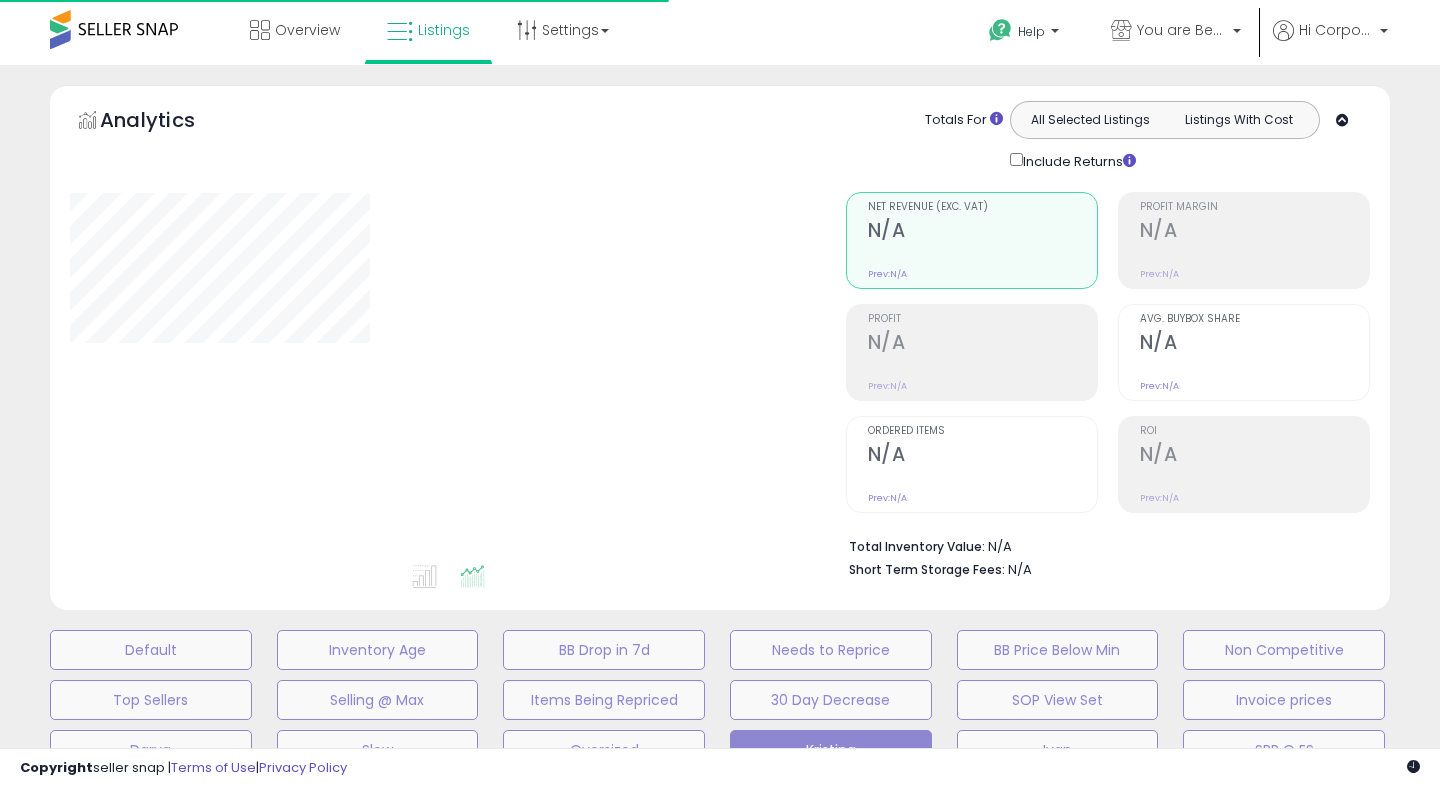 type on "**********" 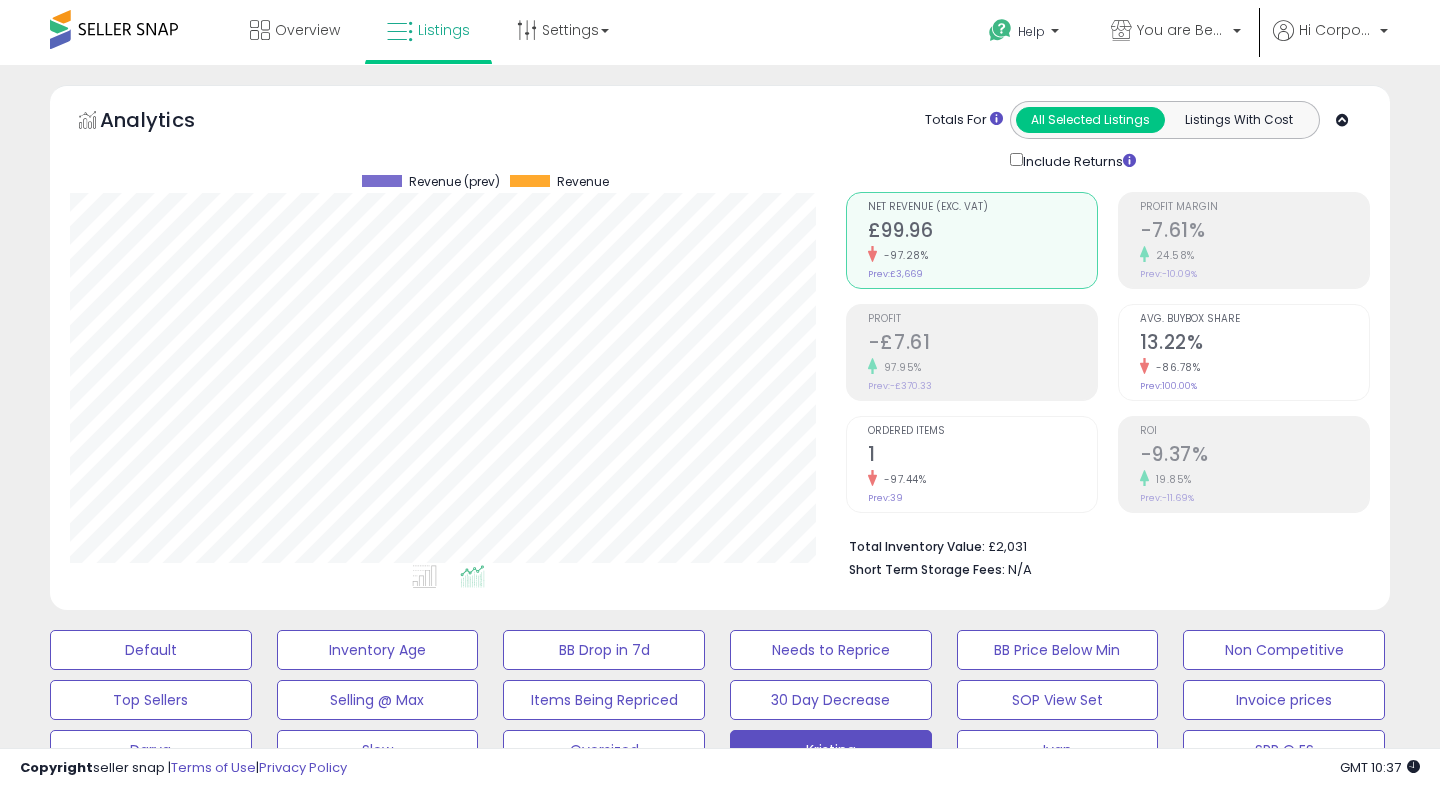 scroll, scrollTop: 999590, scrollLeft: 999224, axis: both 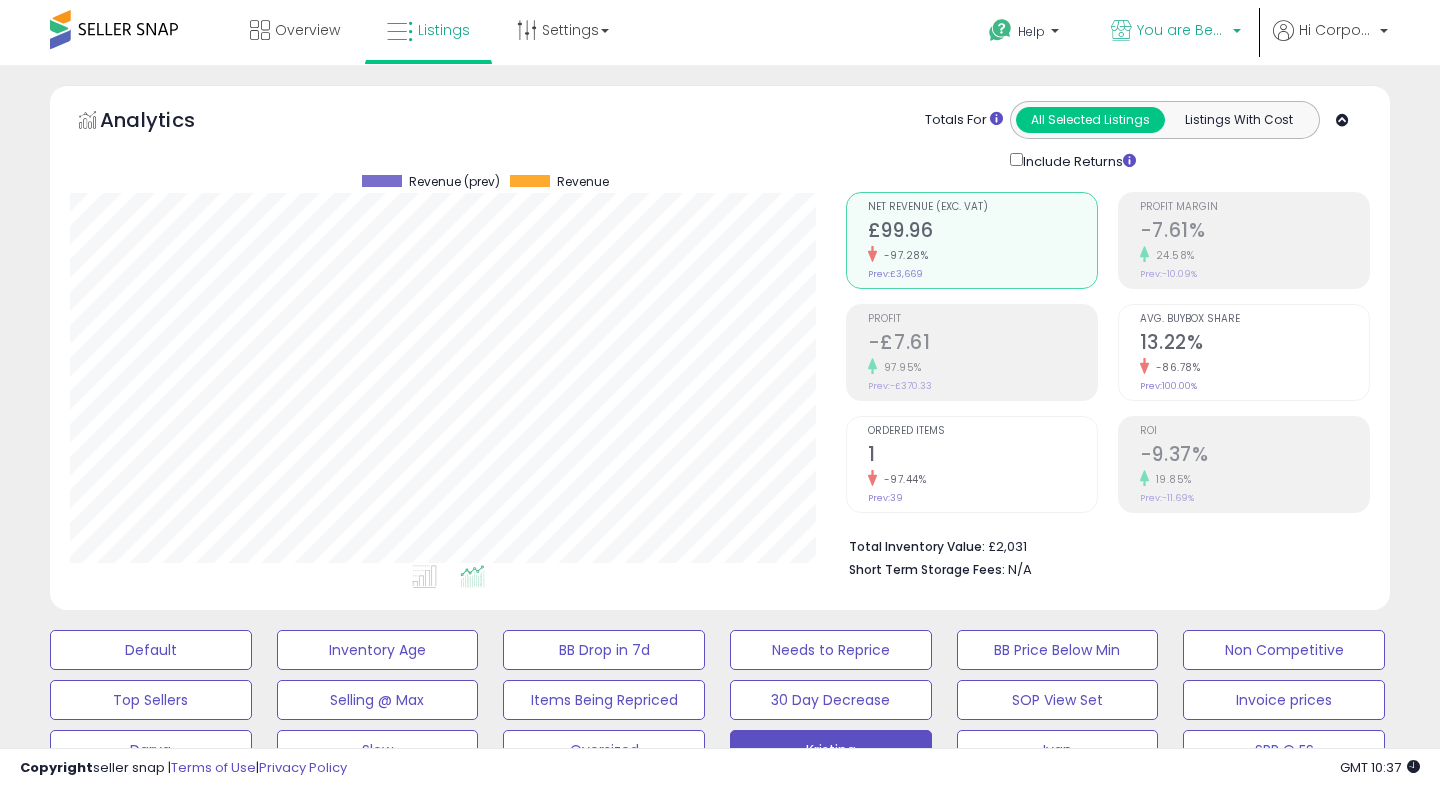 click on "You are Beautiful (UK)" at bounding box center [1182, 30] 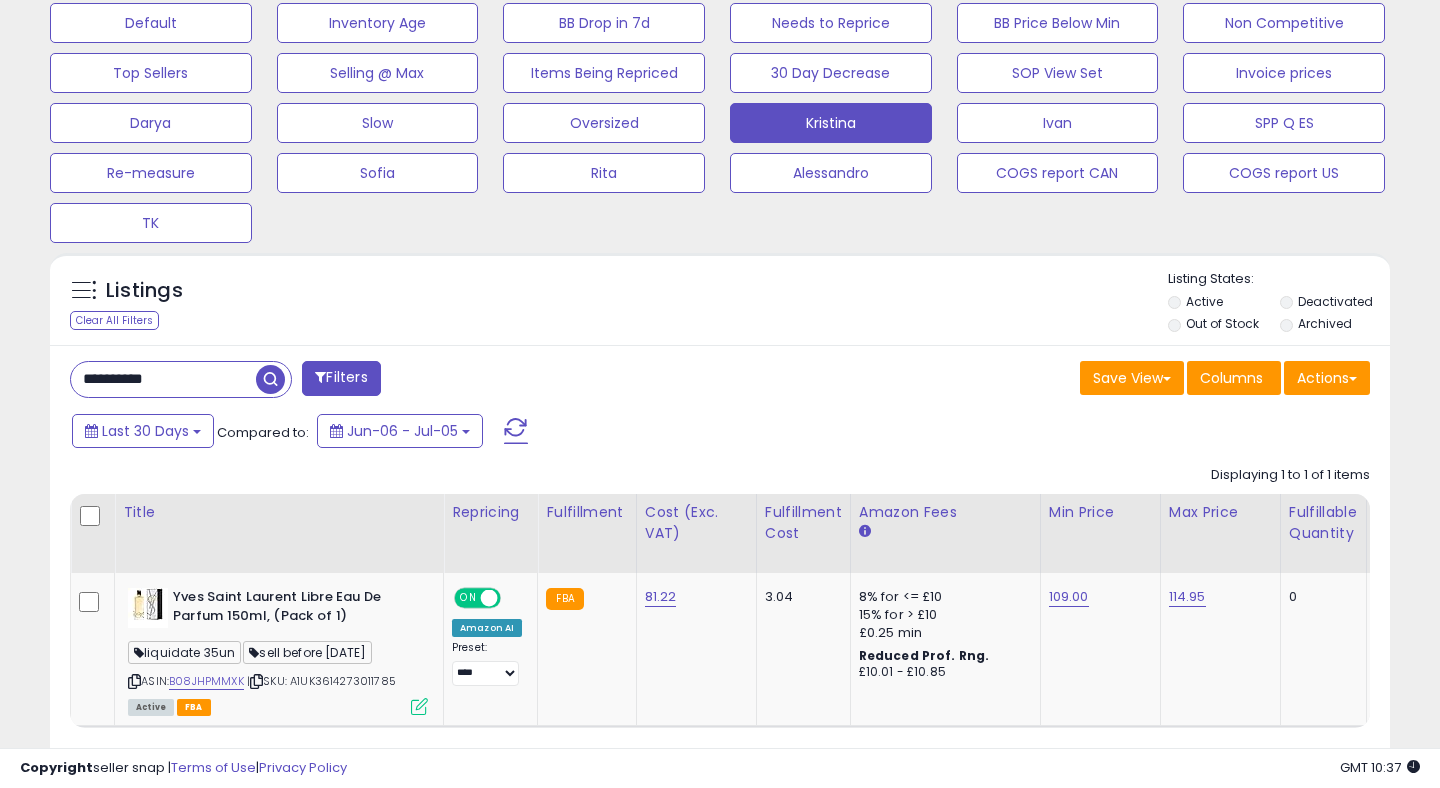 scroll, scrollTop: 650, scrollLeft: 0, axis: vertical 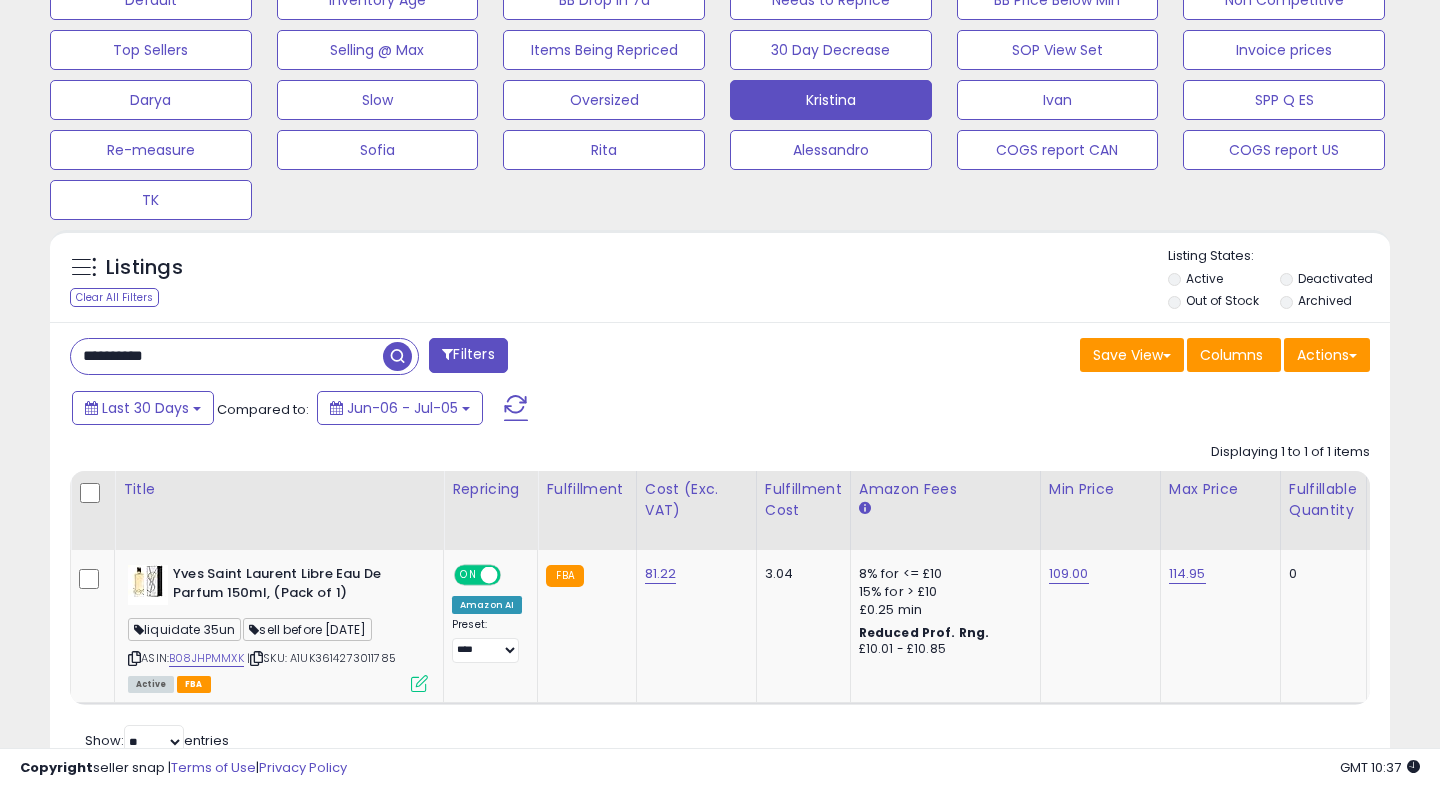 click on "**********" at bounding box center [227, 356] 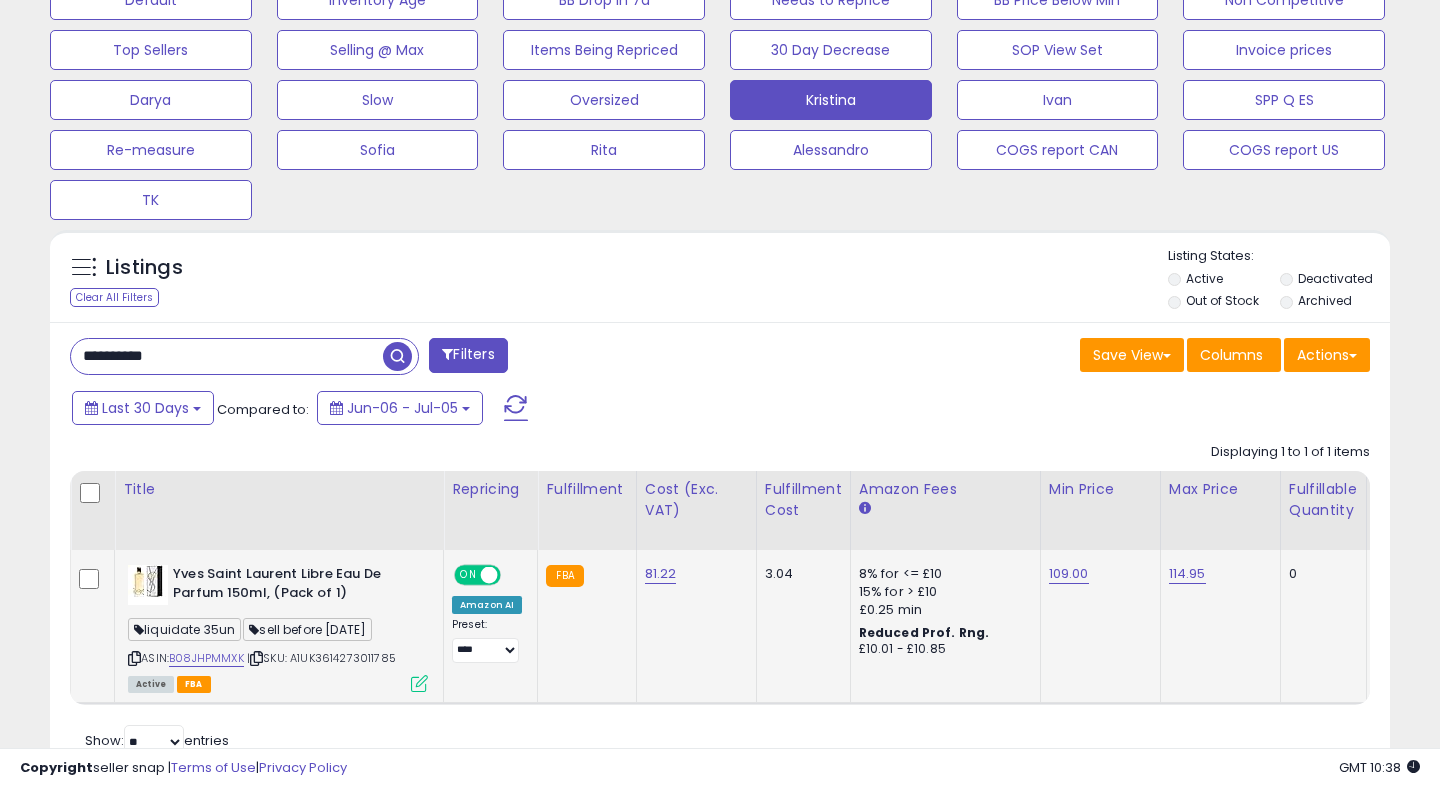 scroll, scrollTop: 0, scrollLeft: 1140, axis: horizontal 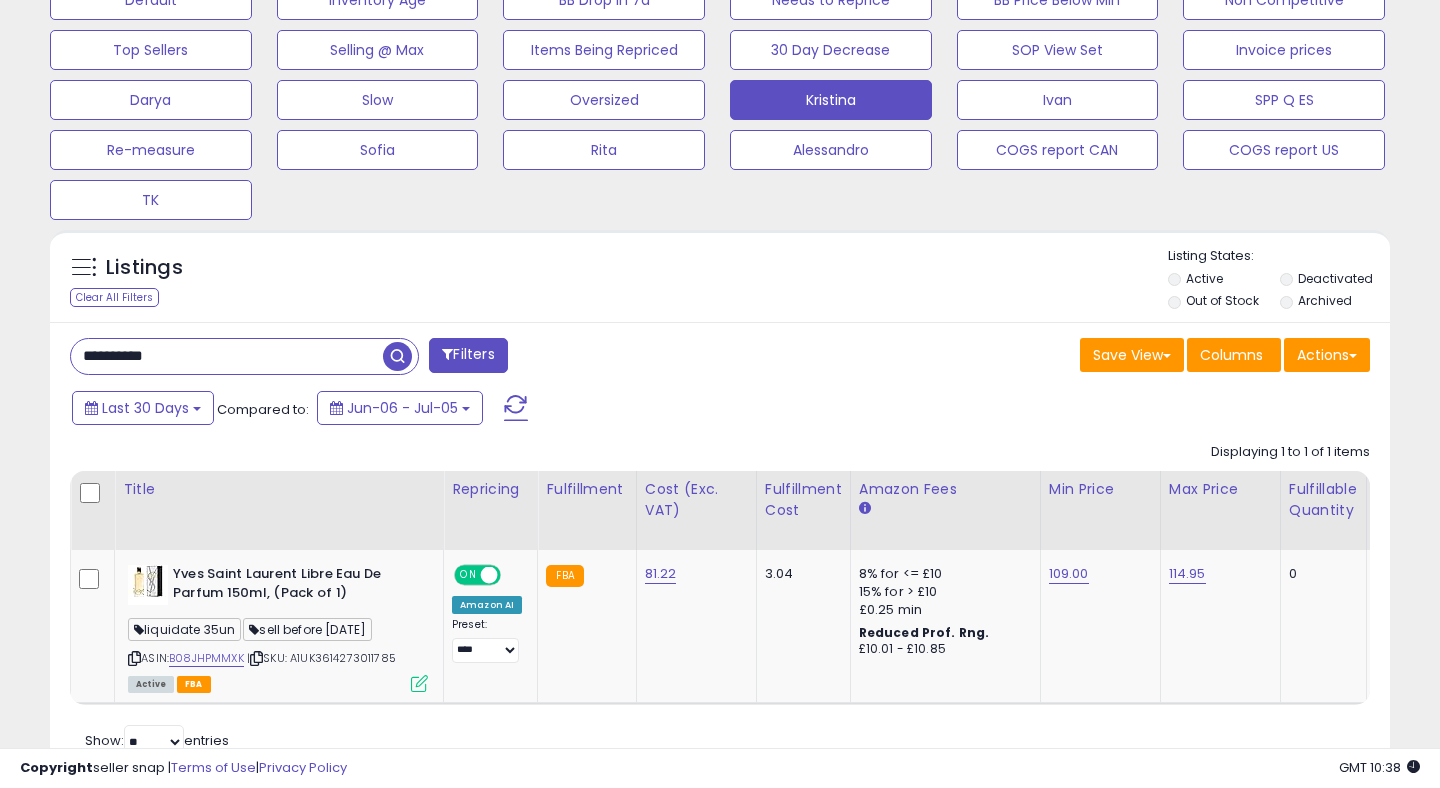drag, startPoint x: 202, startPoint y: 361, endPoint x: 32, endPoint y: 340, distance: 171.29214 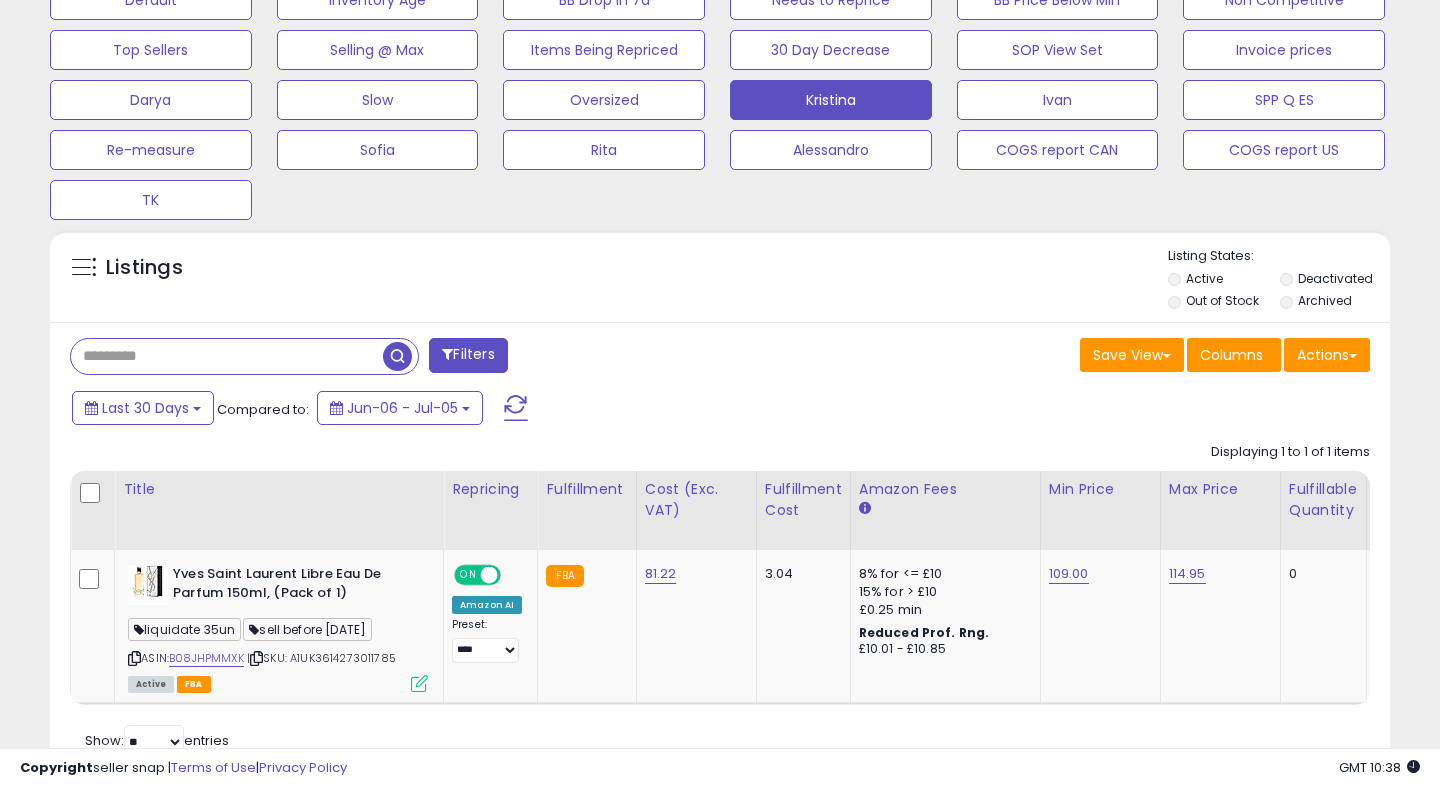 type 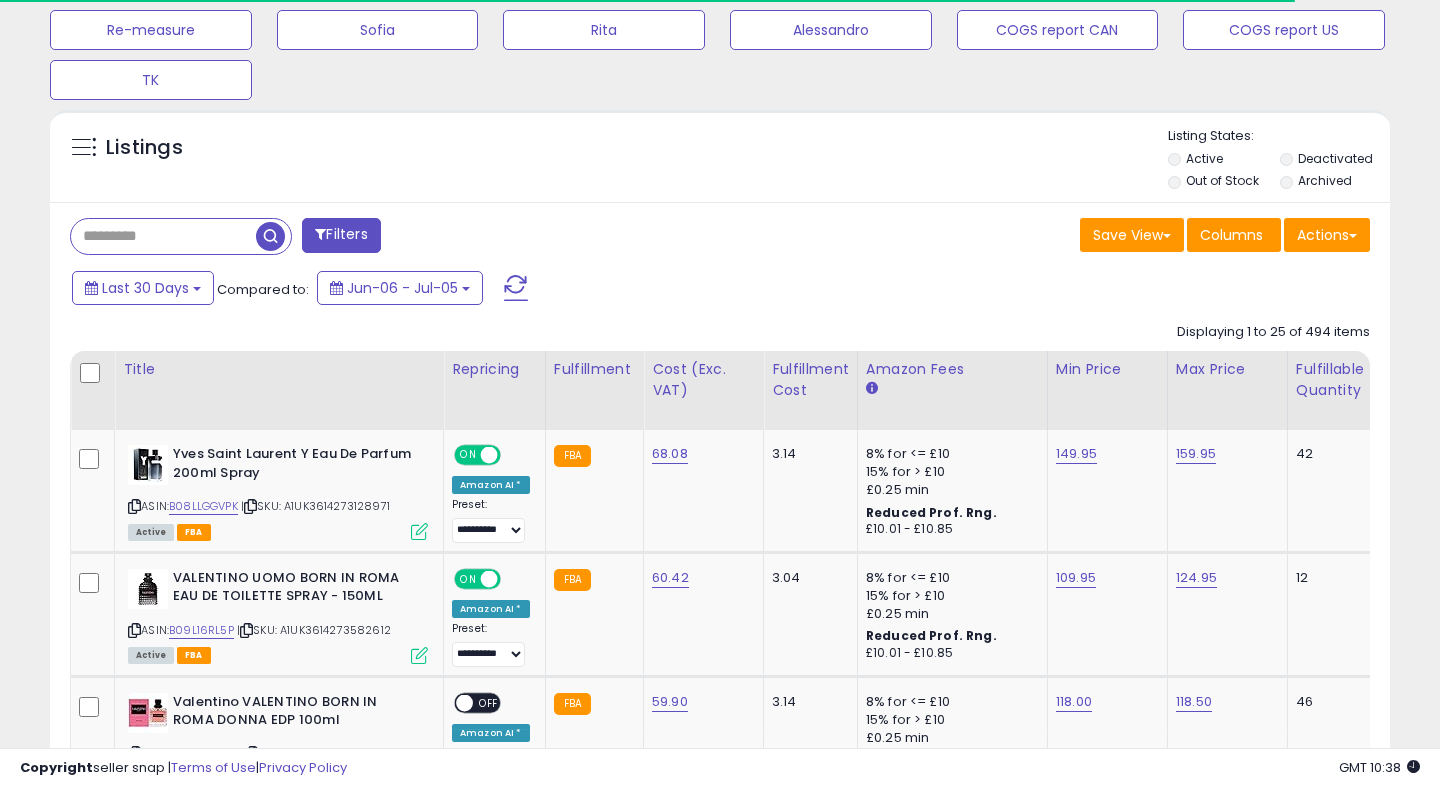 scroll, scrollTop: 771, scrollLeft: 0, axis: vertical 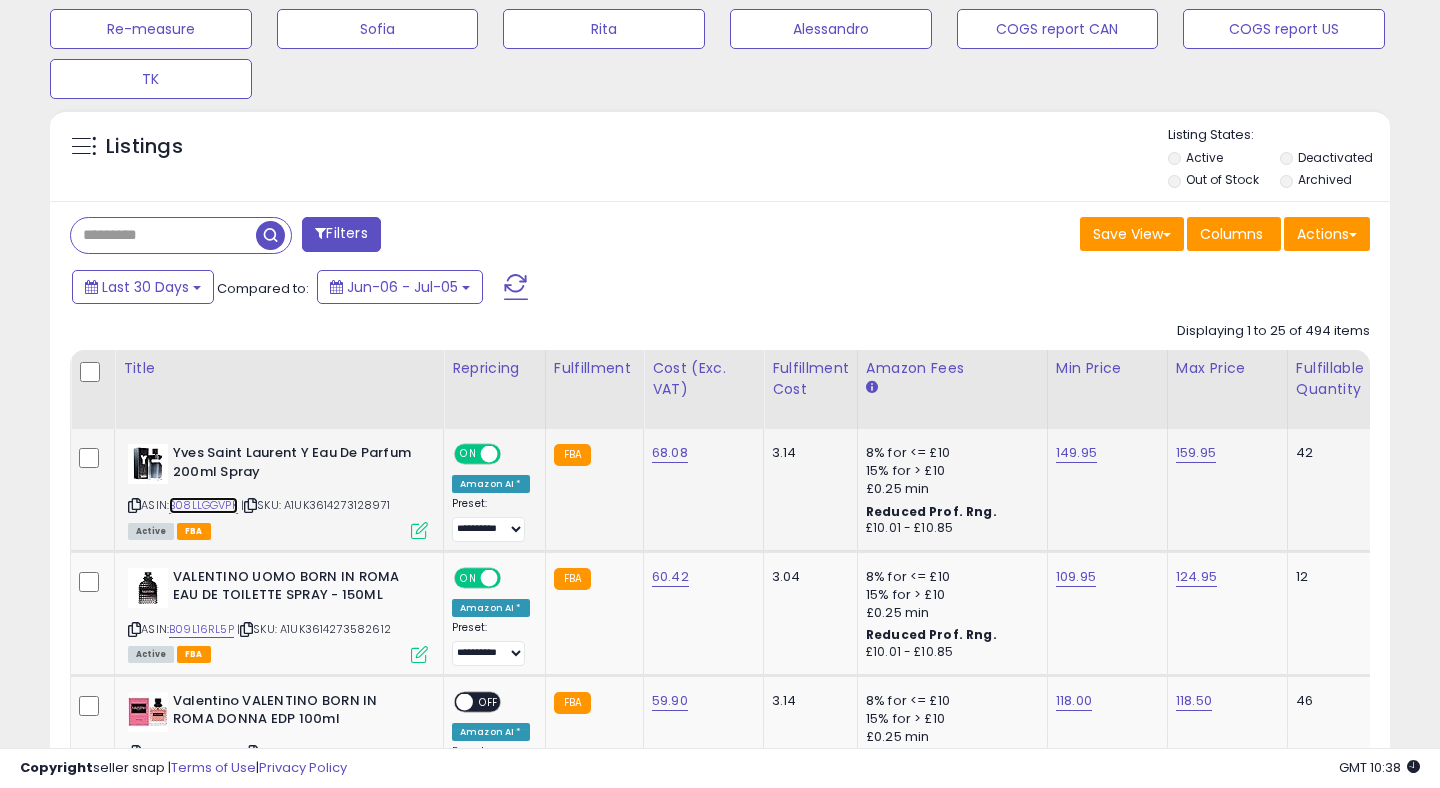 click on "B08LLGGVPK" at bounding box center (203, 505) 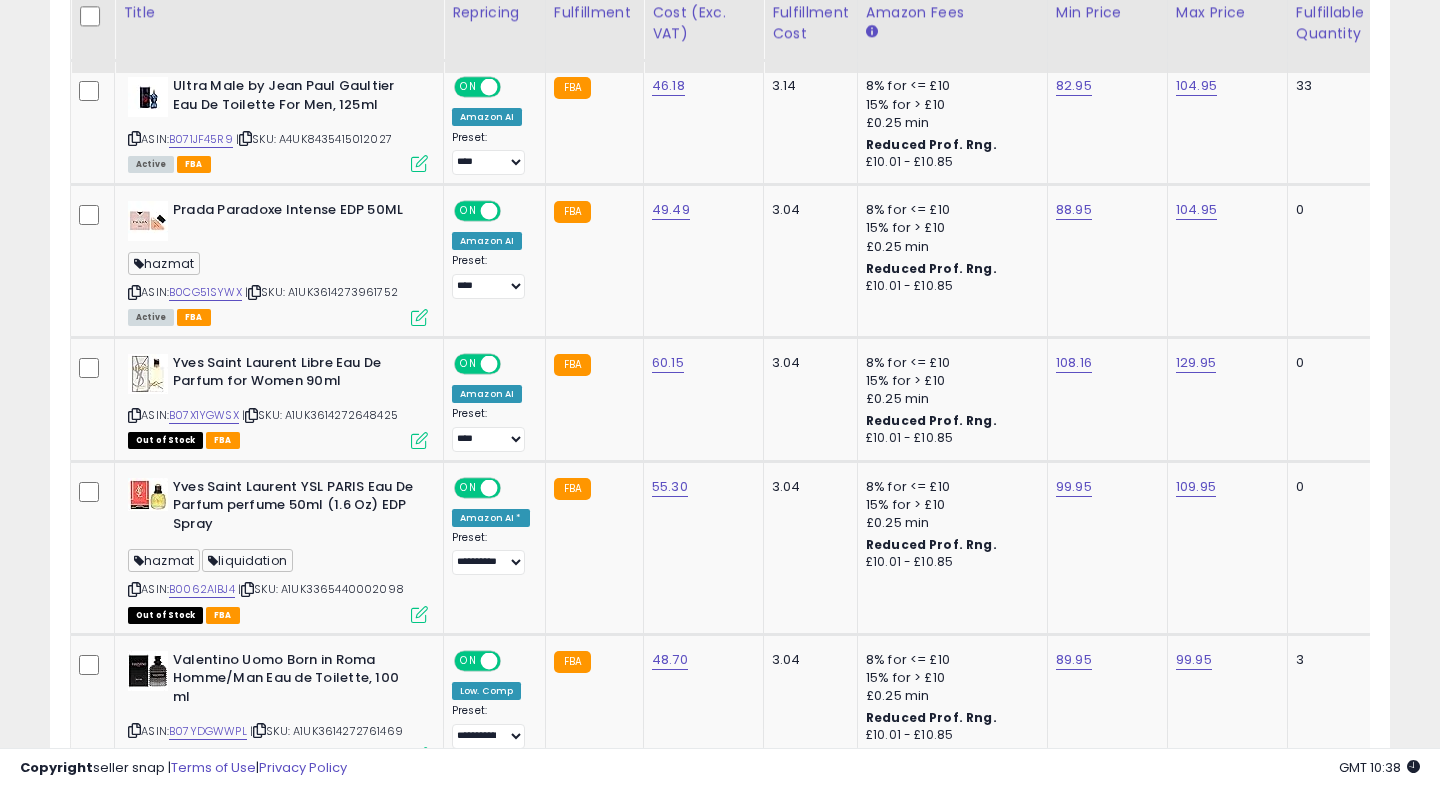 scroll, scrollTop: 2474, scrollLeft: 0, axis: vertical 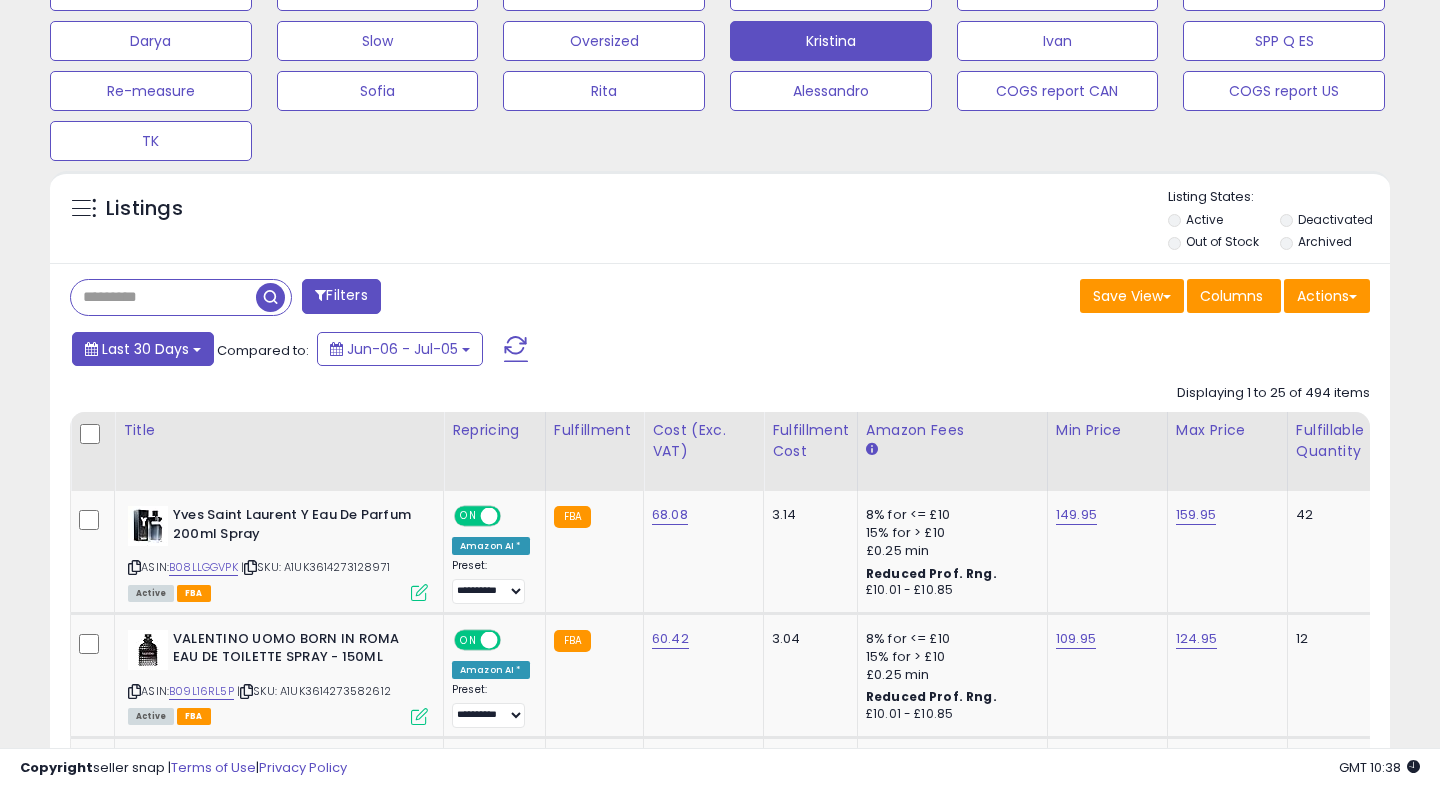 click on "Last 30 Days" at bounding box center [143, 349] 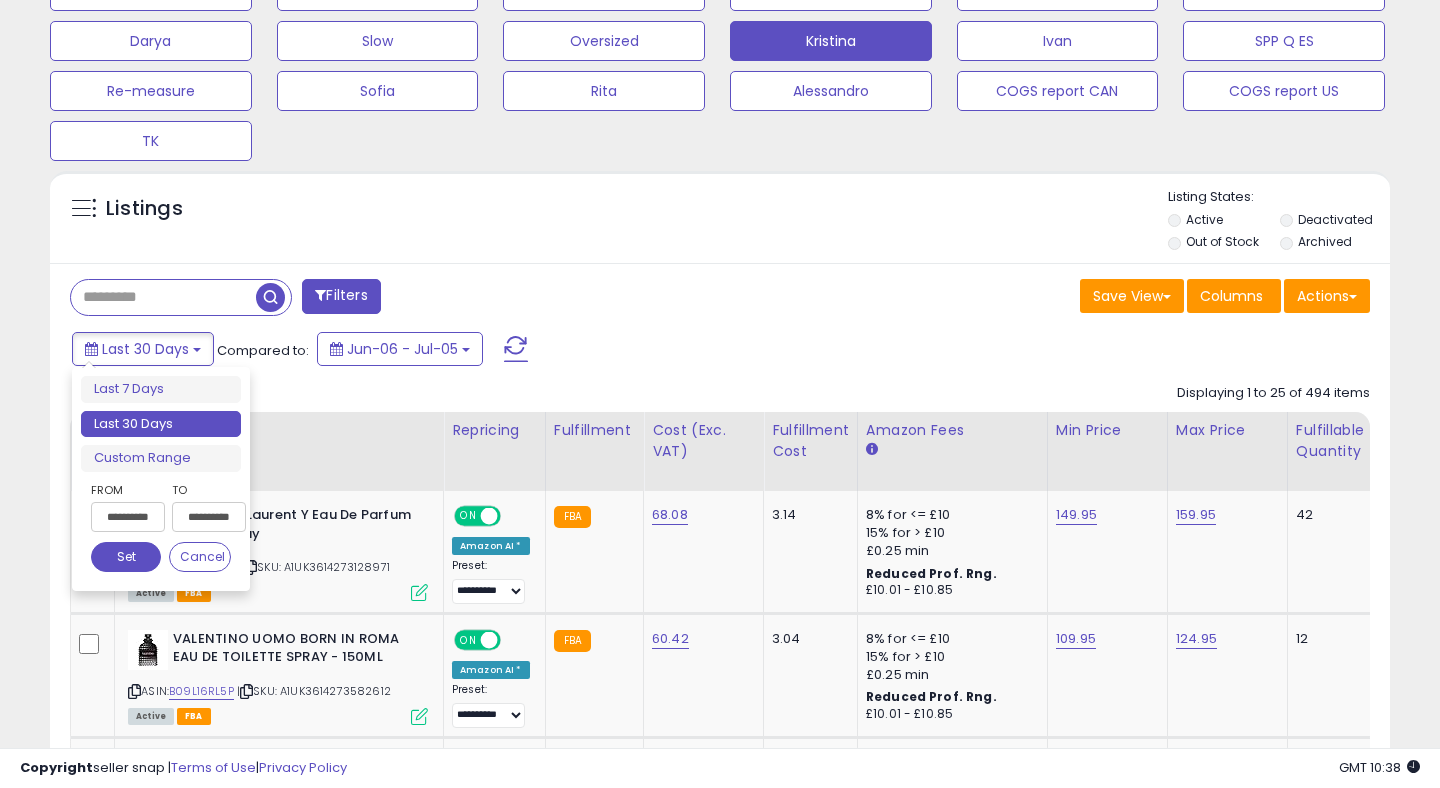 click on "**********" at bounding box center (128, 517) 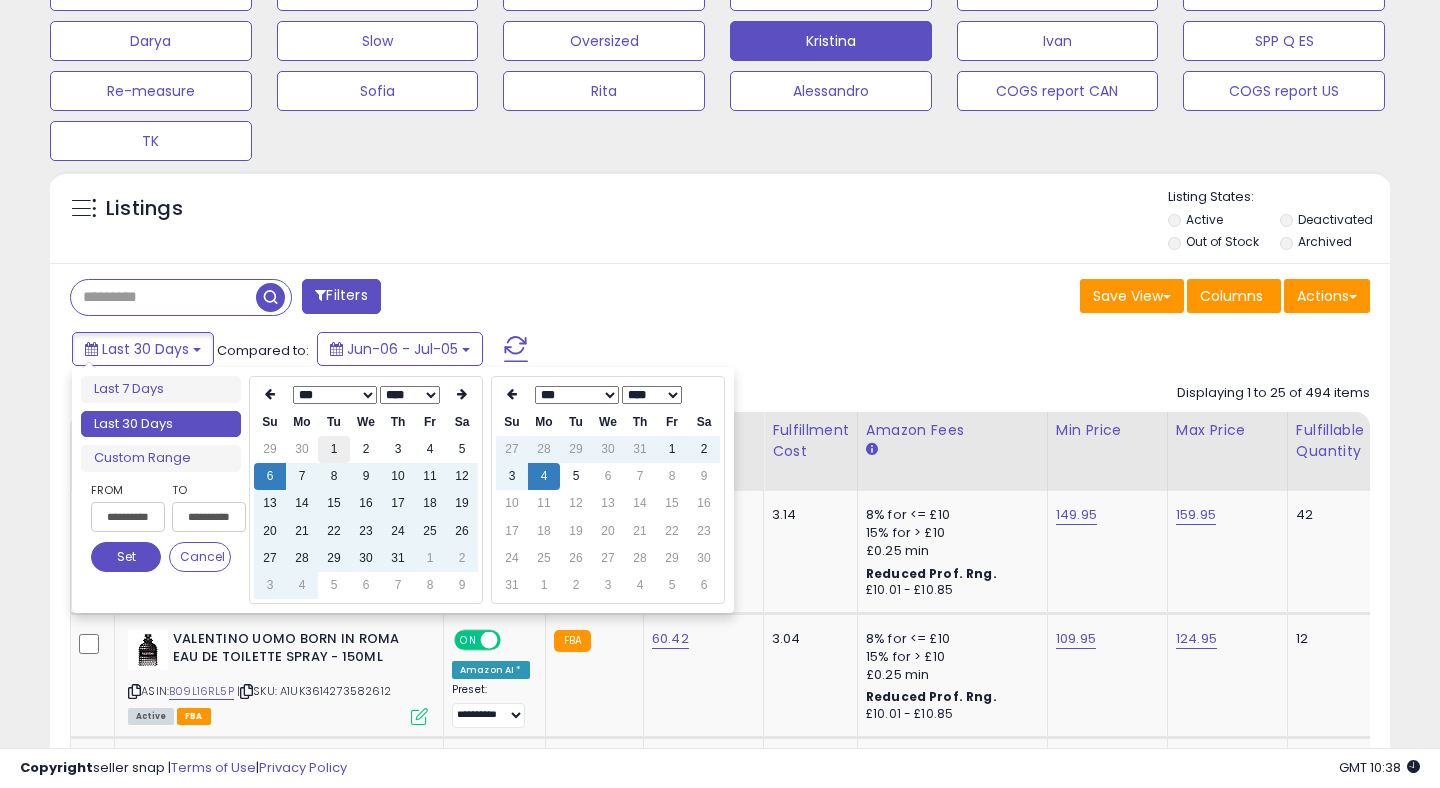 click on "1" at bounding box center (334, 449) 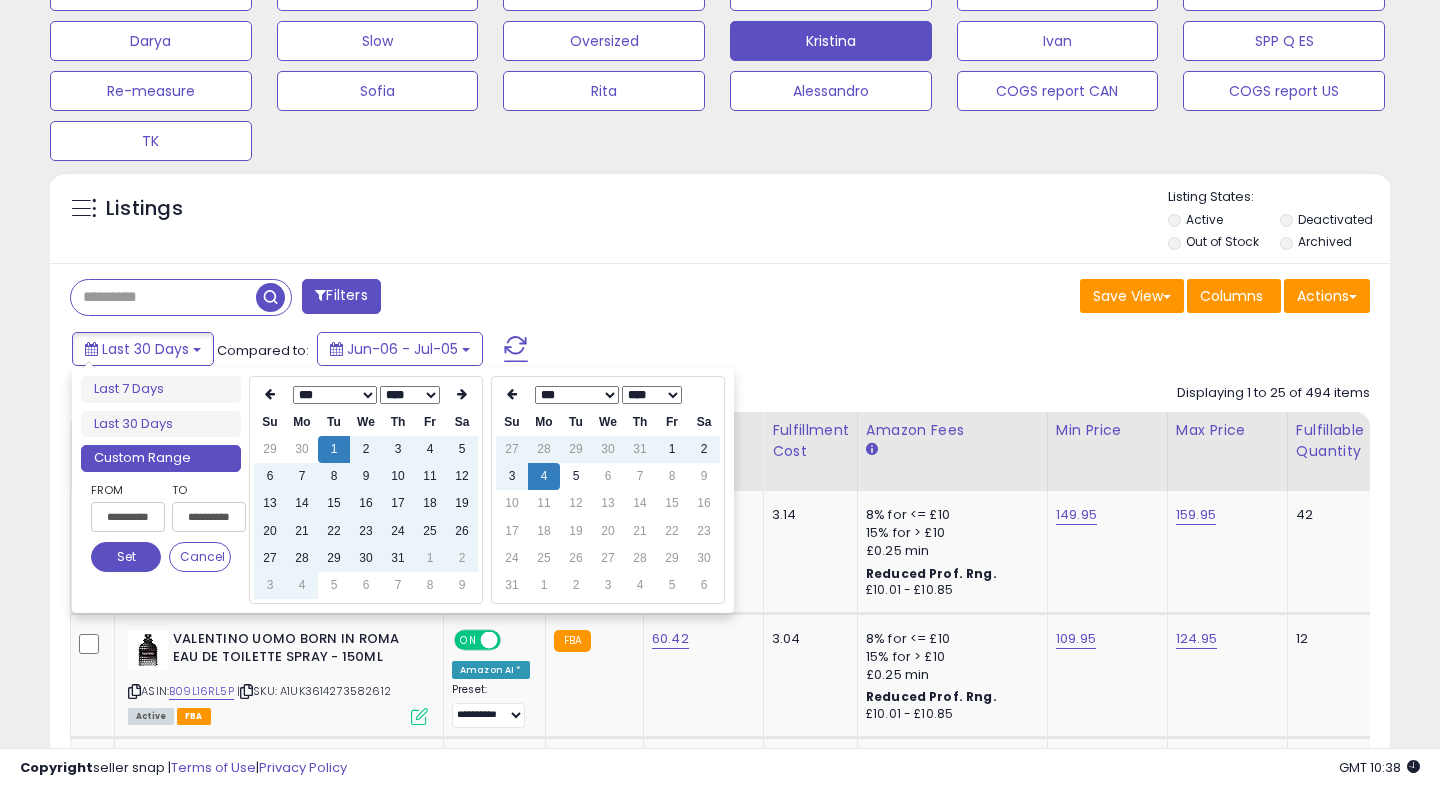 type on "**********" 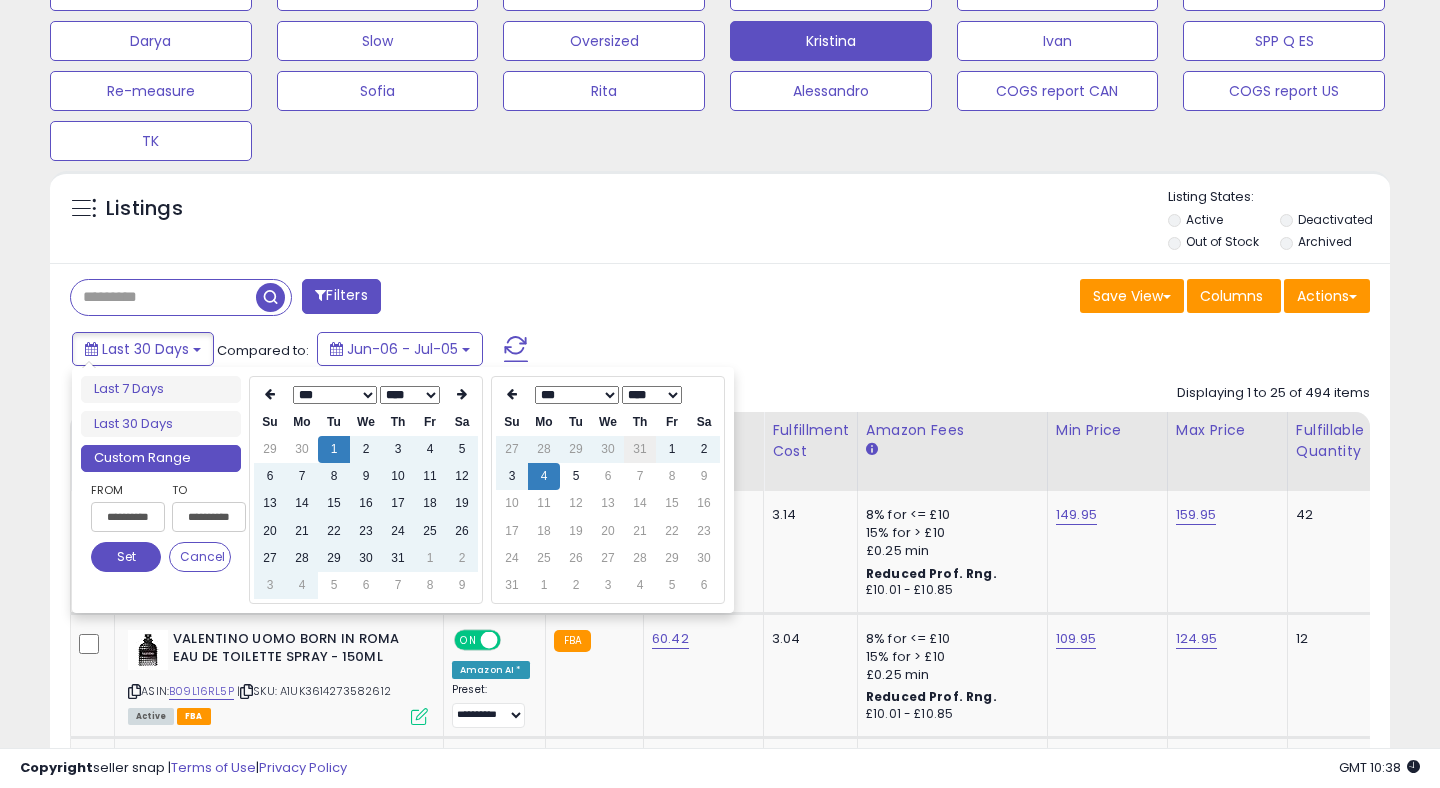 click on "31" at bounding box center (640, 449) 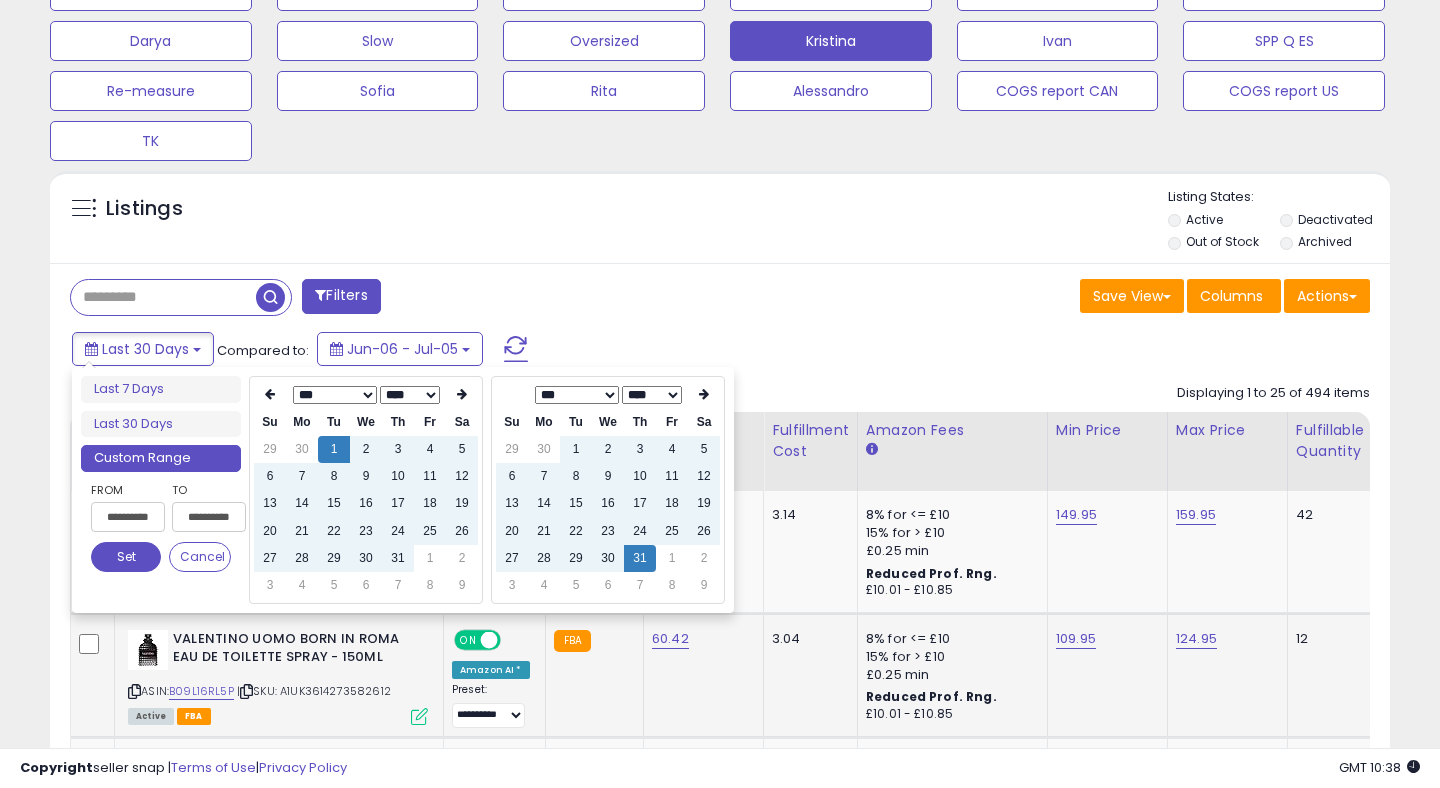 type on "**********" 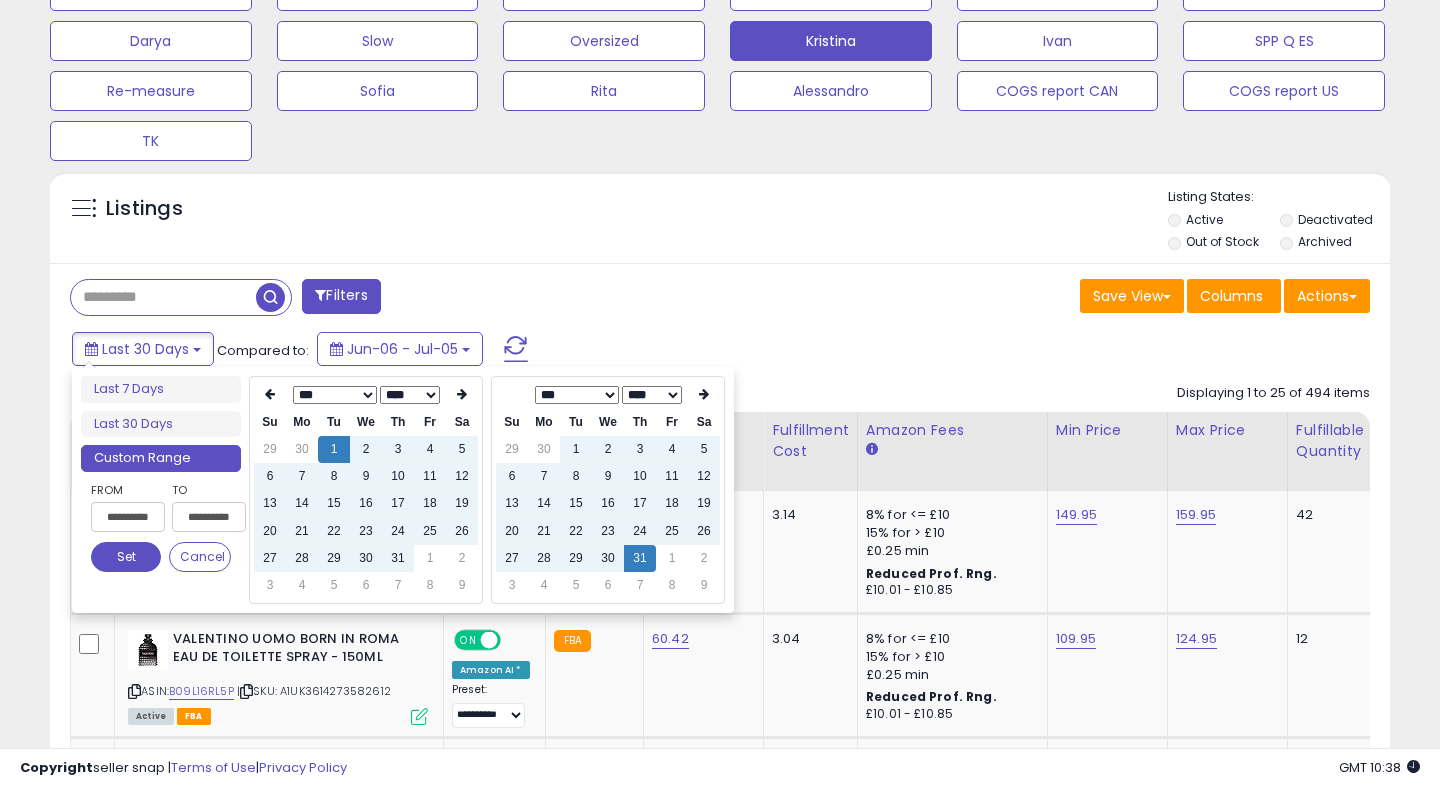 click on "Set" at bounding box center [126, 557] 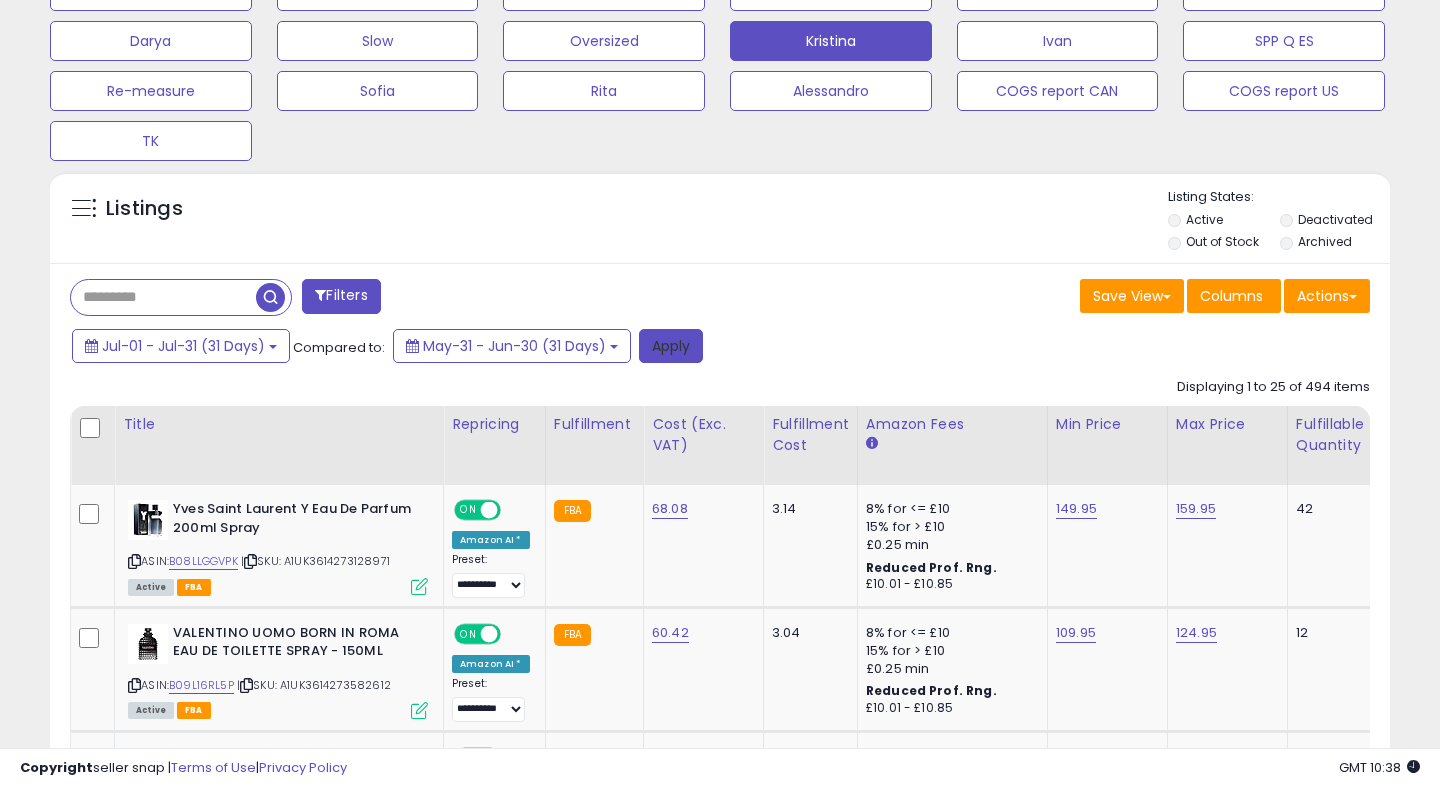click on "Apply" at bounding box center (671, 346) 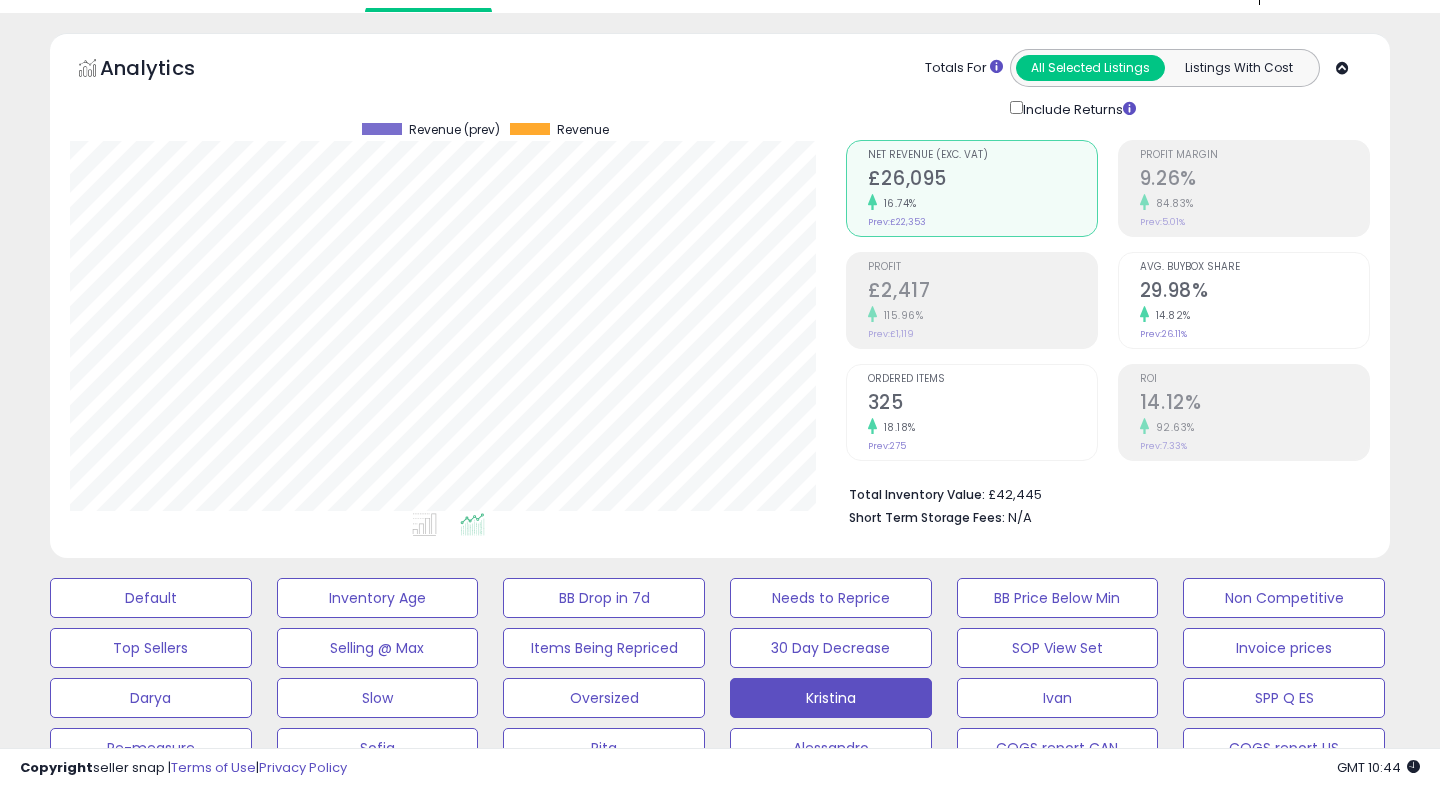 scroll, scrollTop: 0, scrollLeft: 0, axis: both 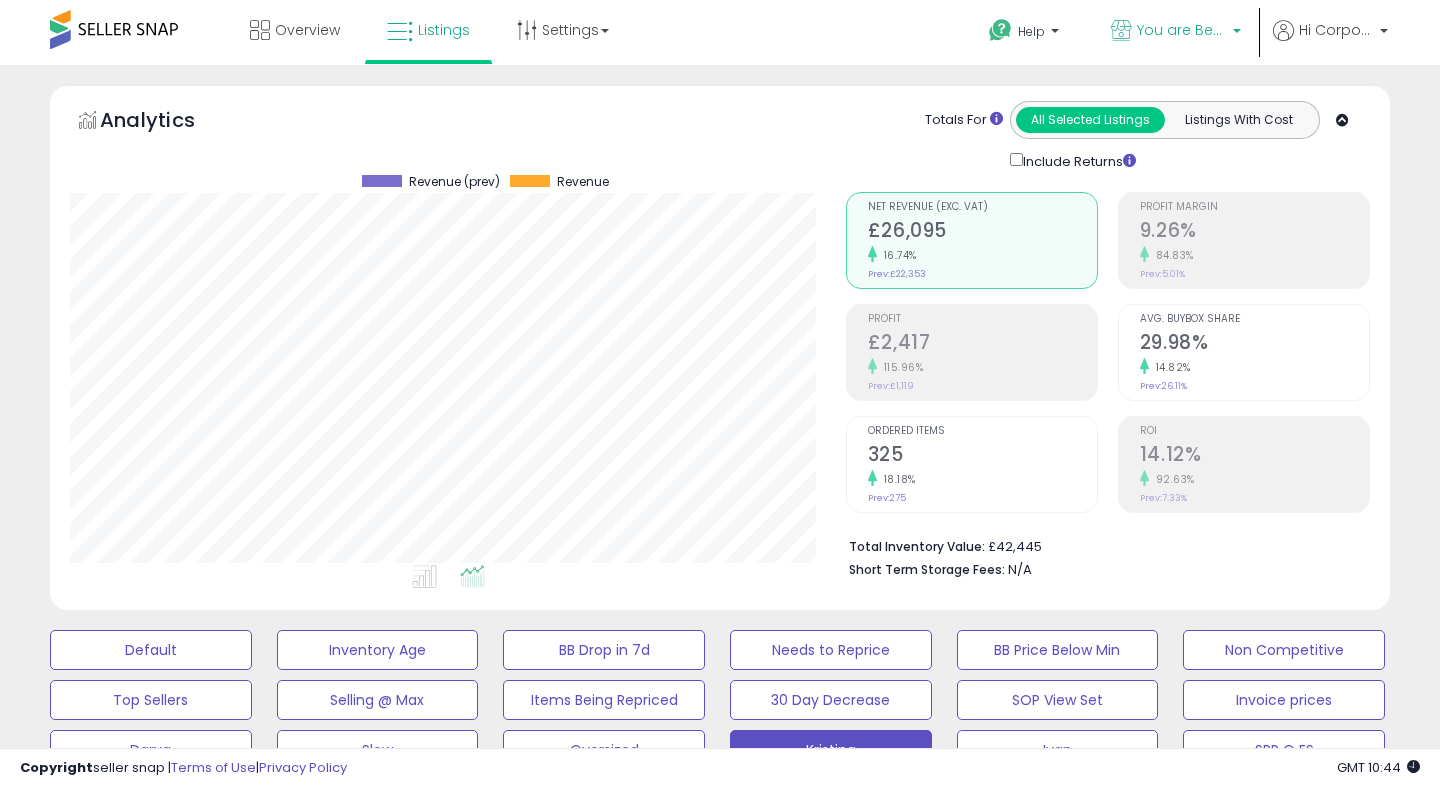 click on "You are Beautiful (UK)" at bounding box center [1182, 30] 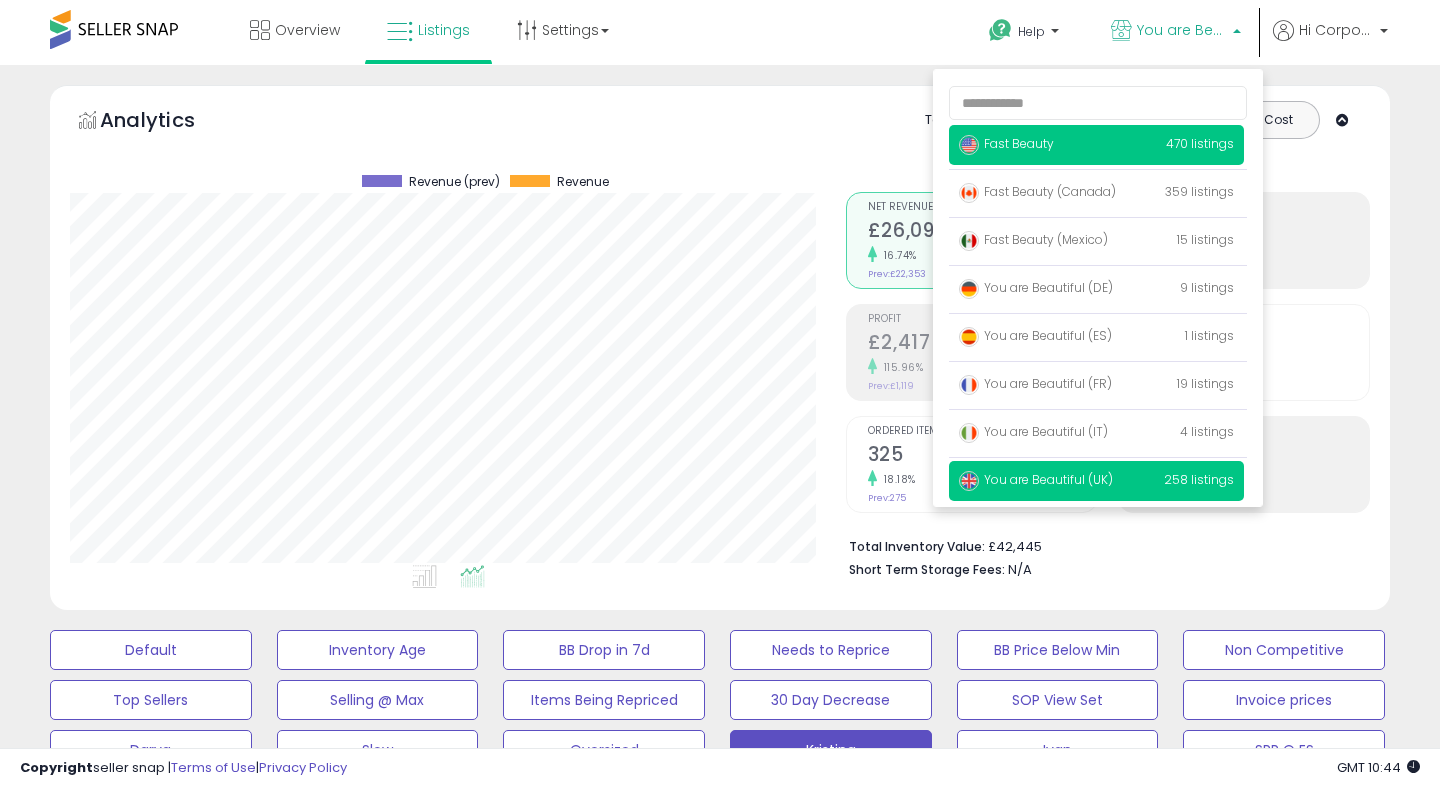 click on "Fast Beauty" at bounding box center [1006, 143] 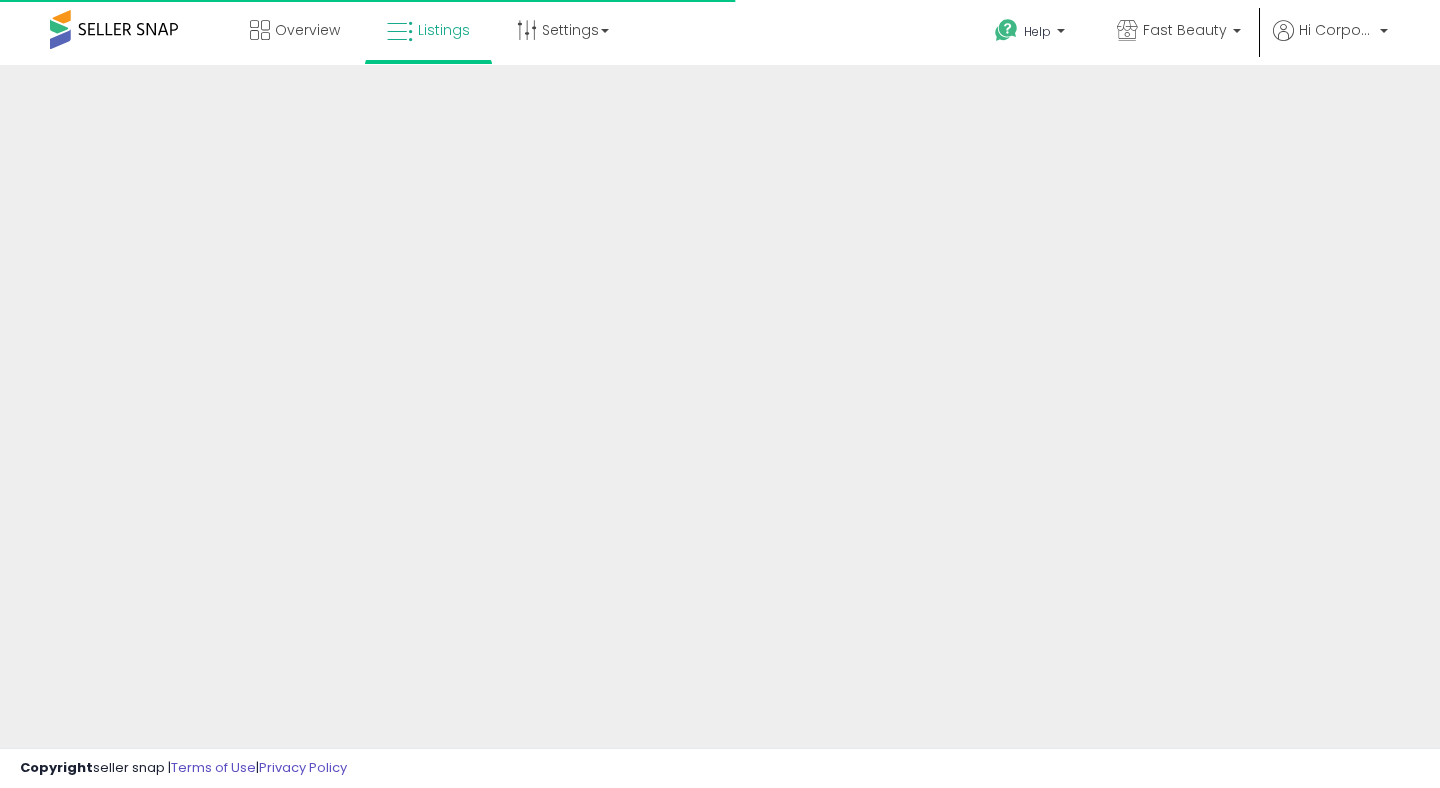 scroll, scrollTop: 0, scrollLeft: 0, axis: both 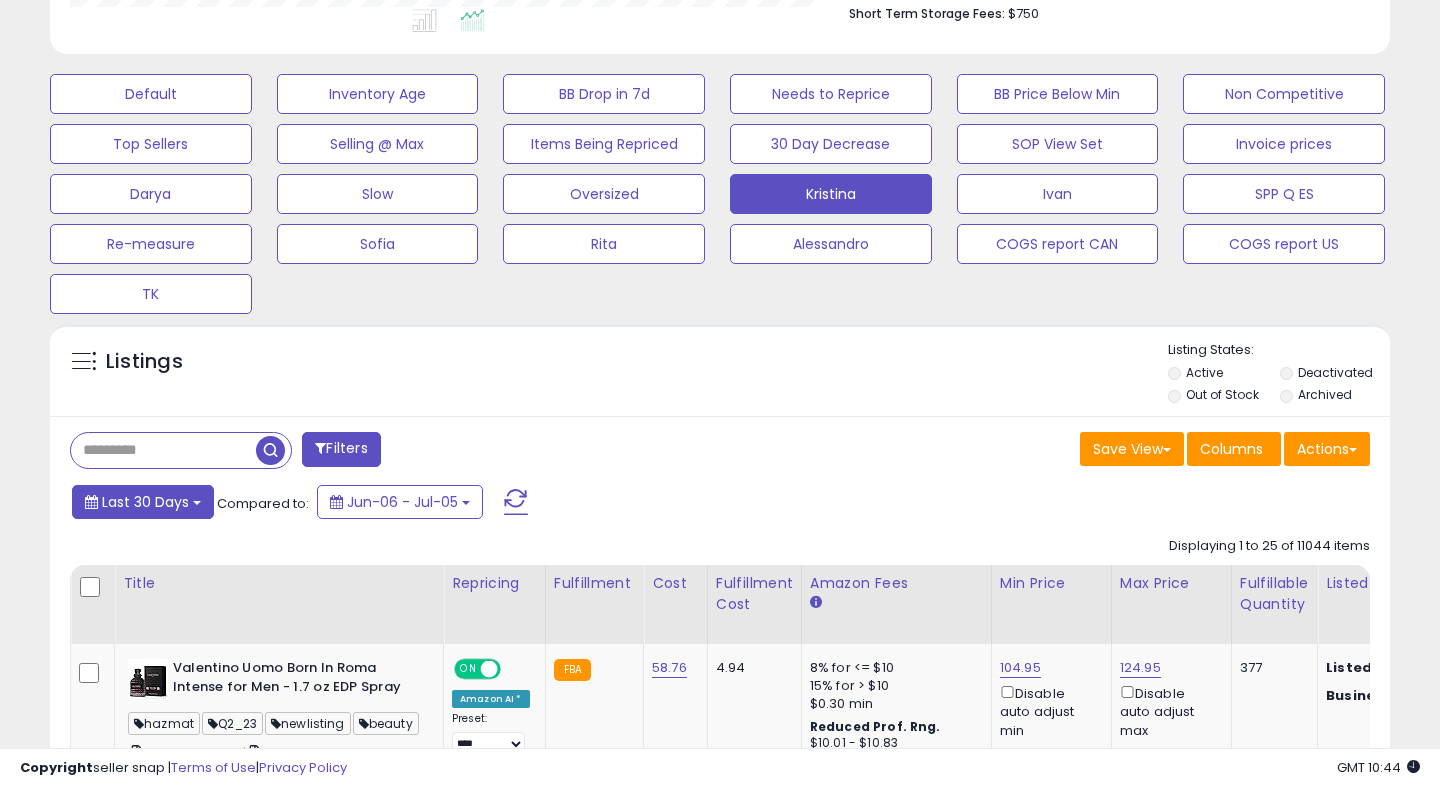 click on "Last 30 Days" at bounding box center (145, 502) 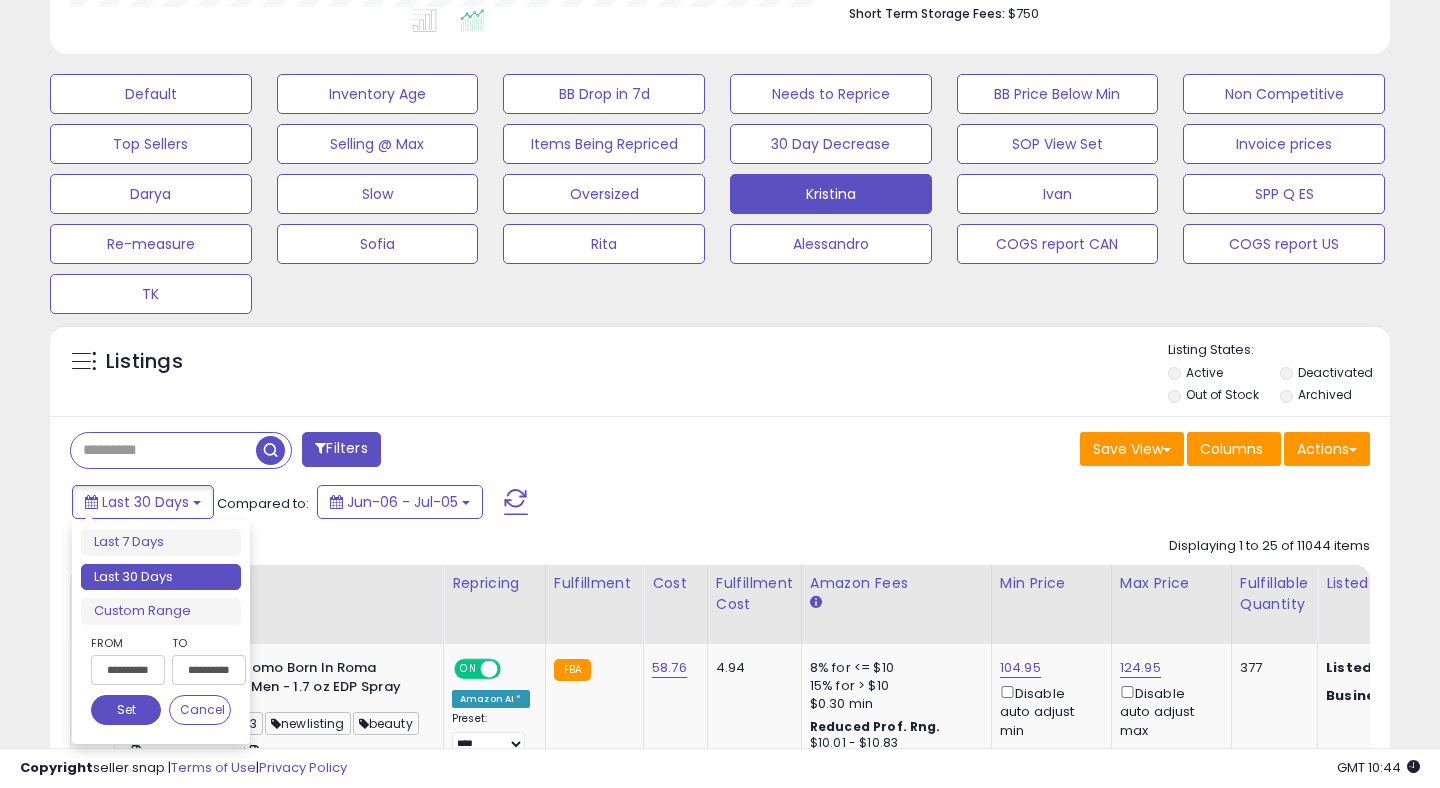 click on "**********" at bounding box center (128, 670) 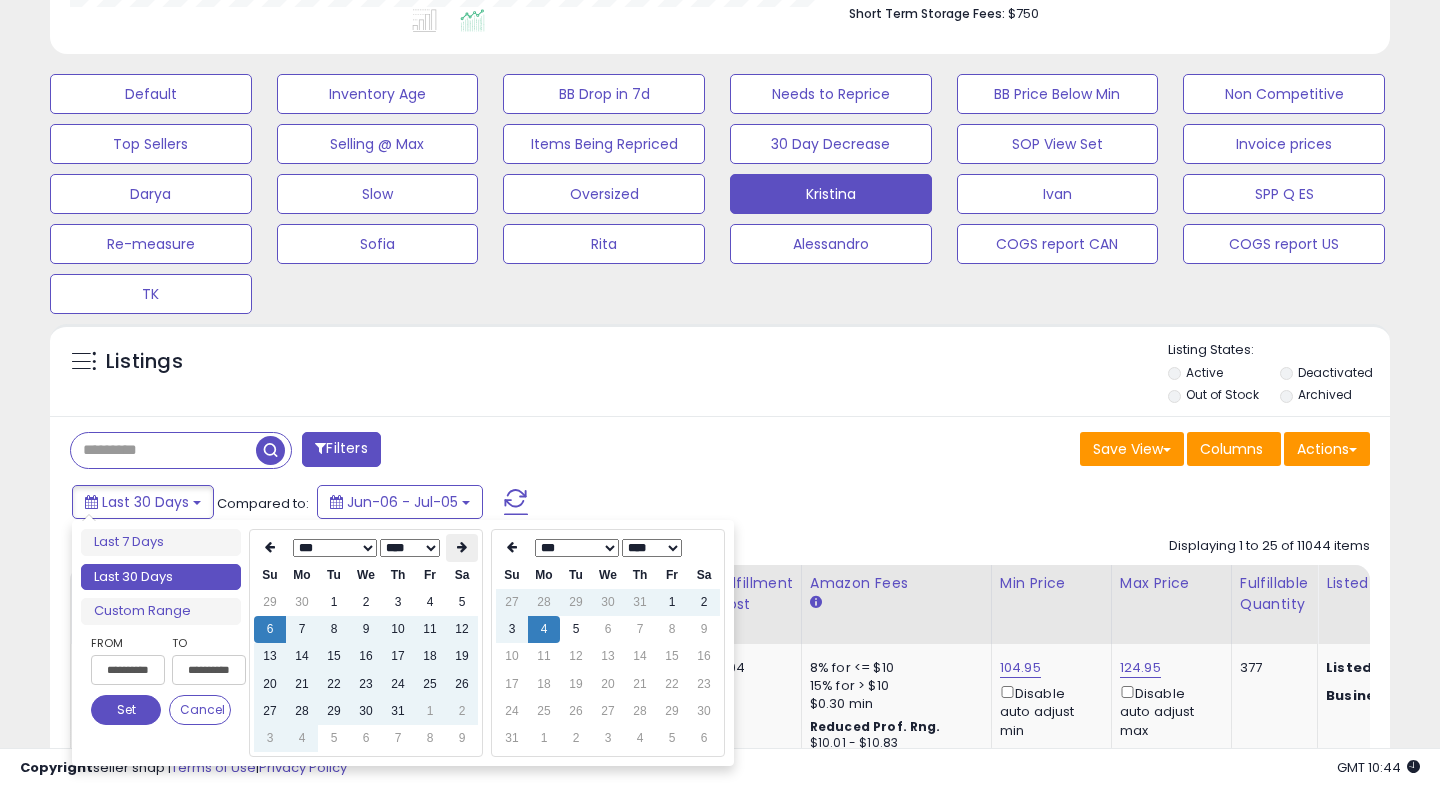 click at bounding box center (462, 547) 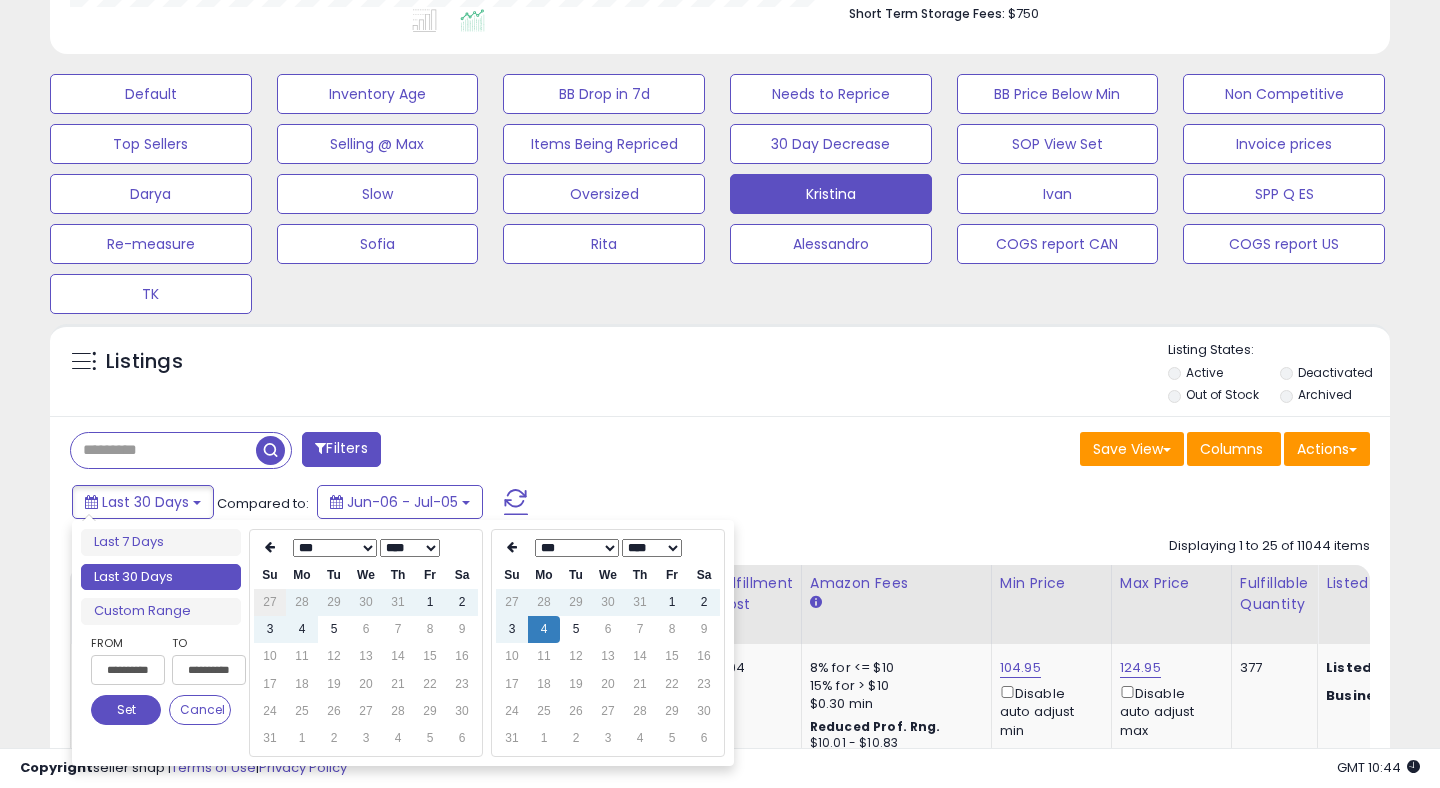 click on "27" at bounding box center (270, 602) 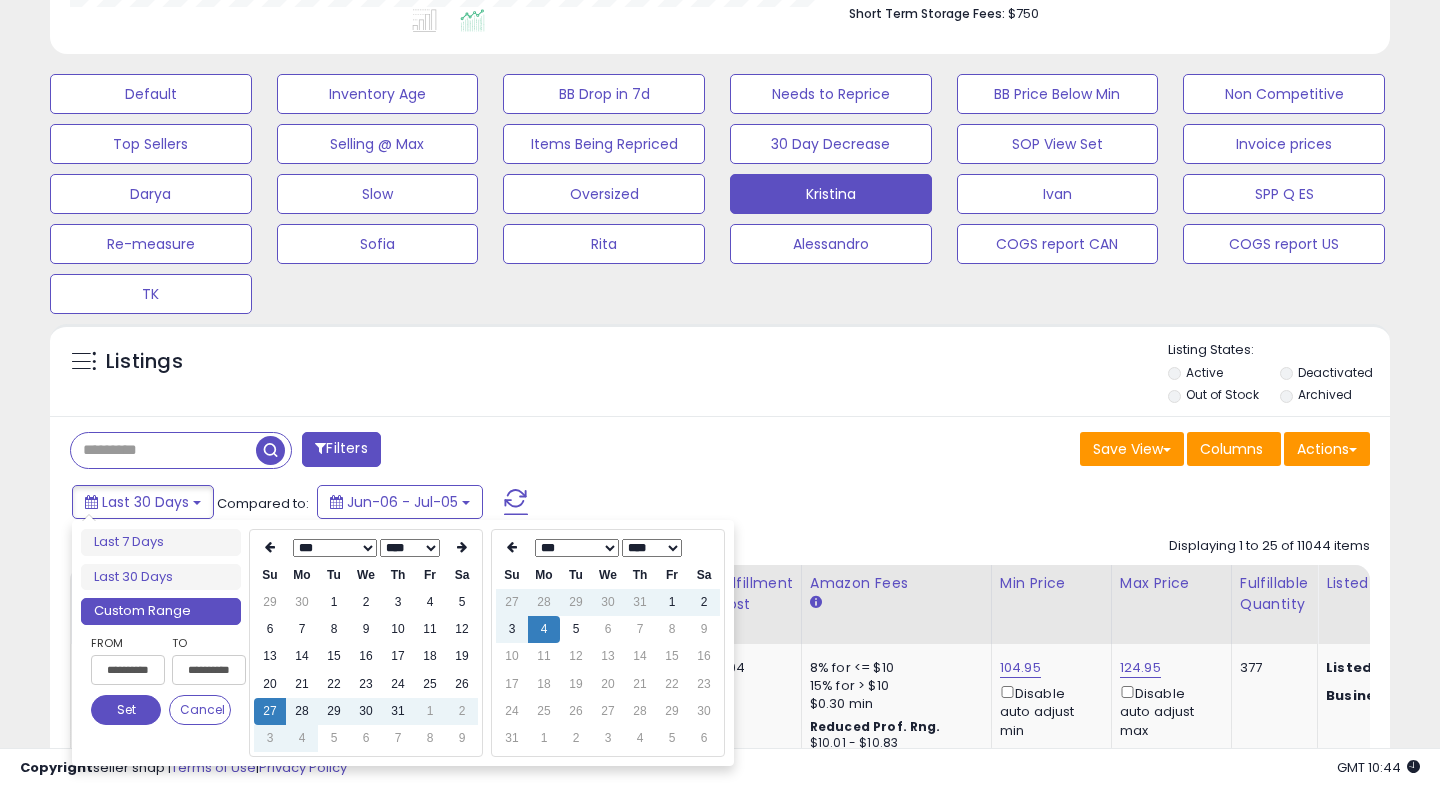 type on "**********" 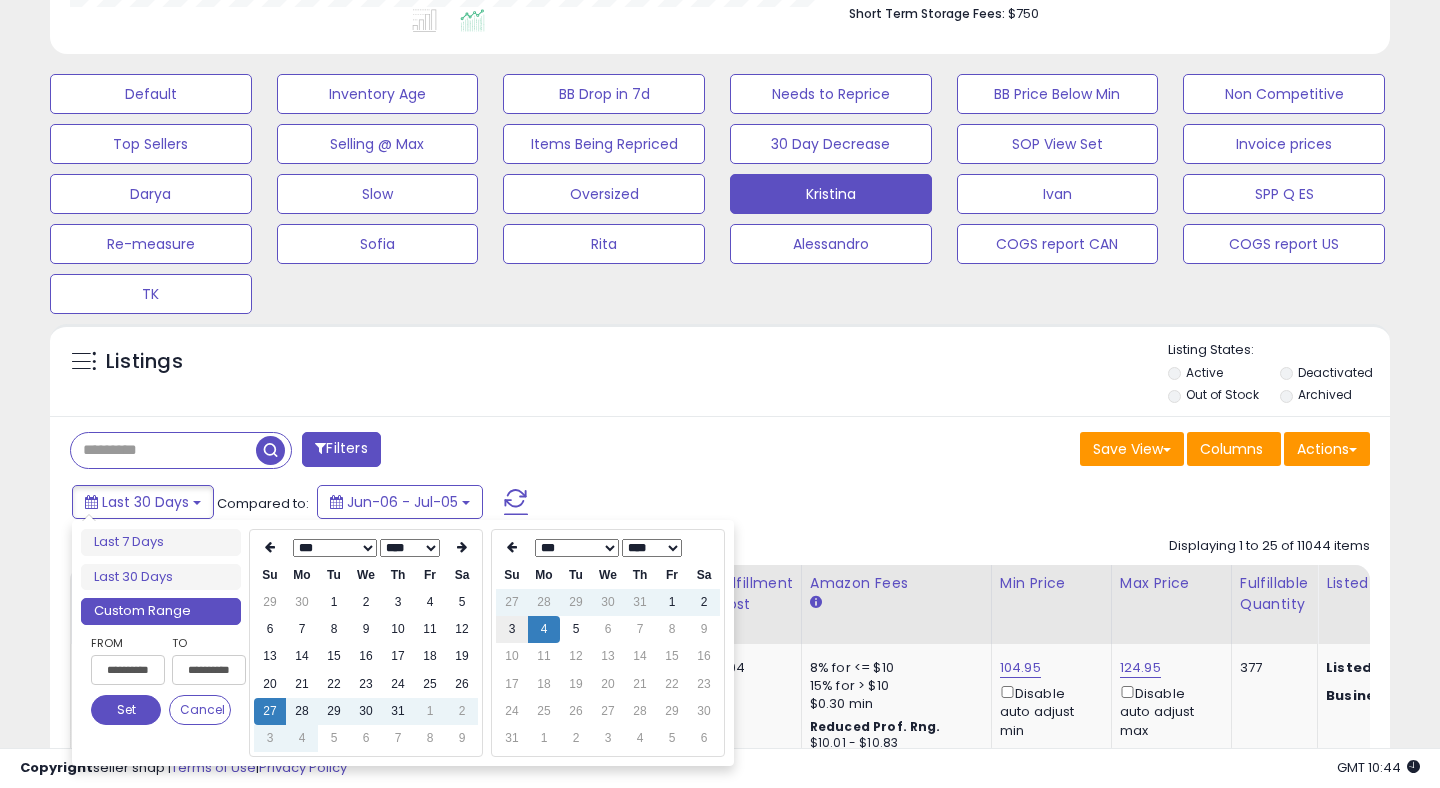 type on "**********" 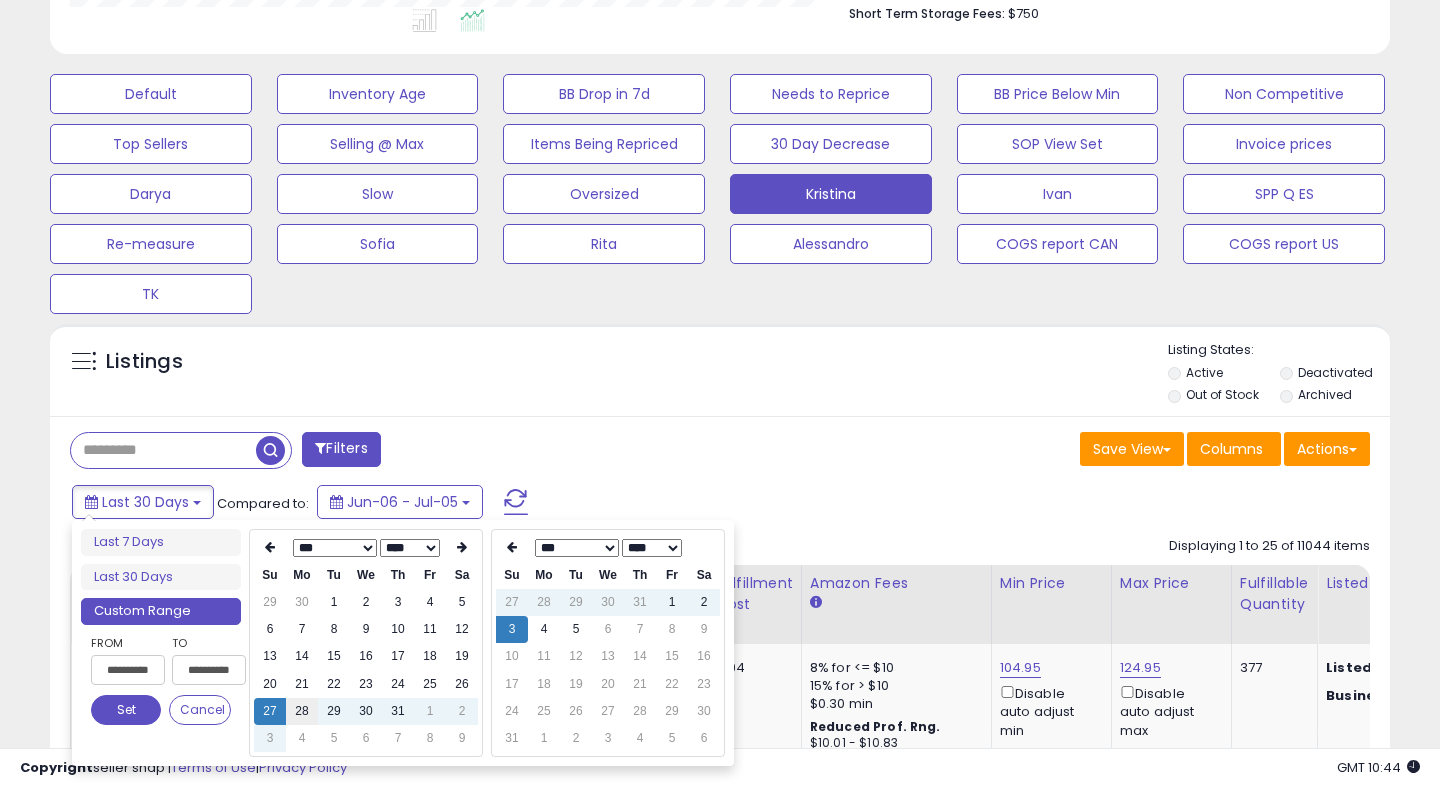 click on "28" at bounding box center [302, 711] 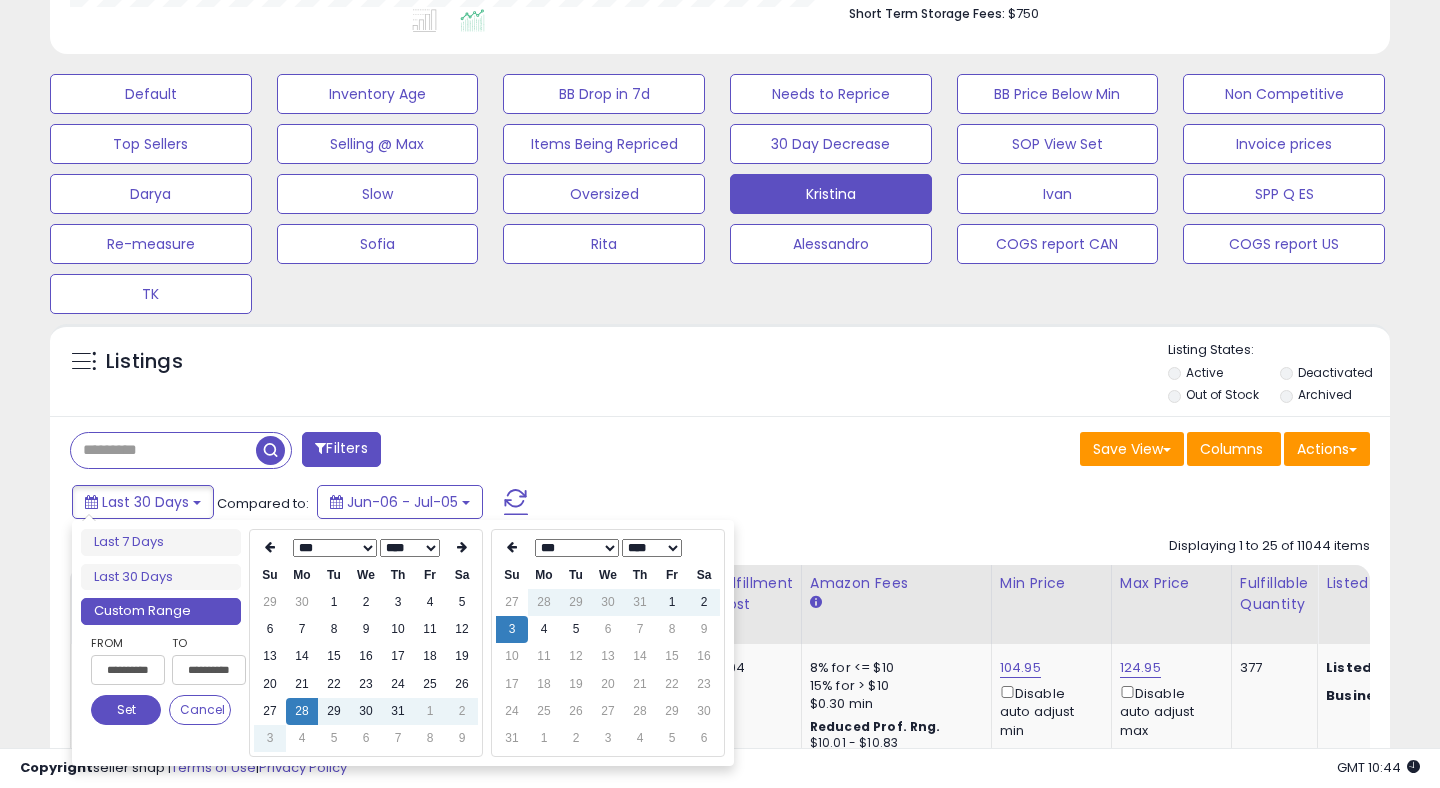 type on "**********" 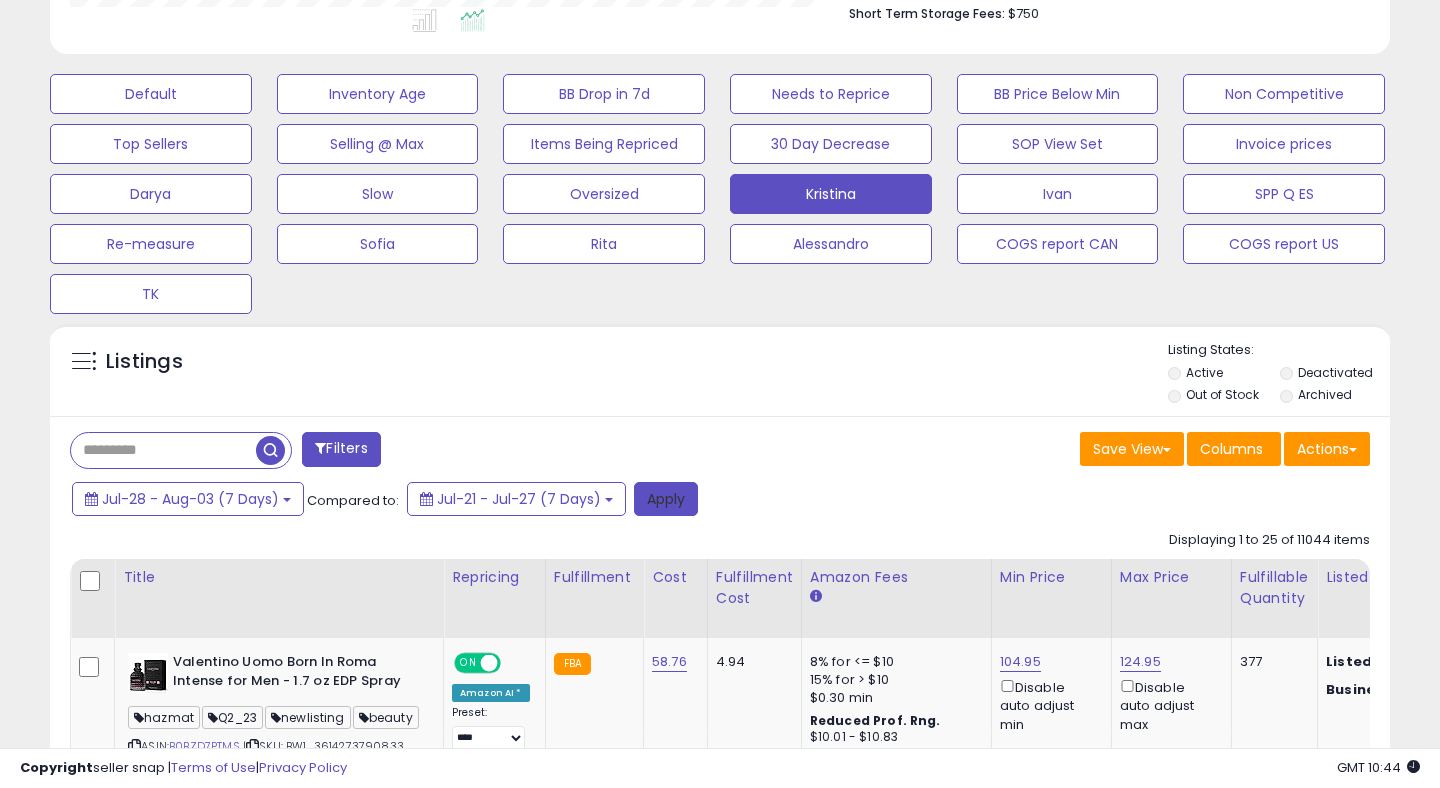 click on "Apply" at bounding box center (666, 499) 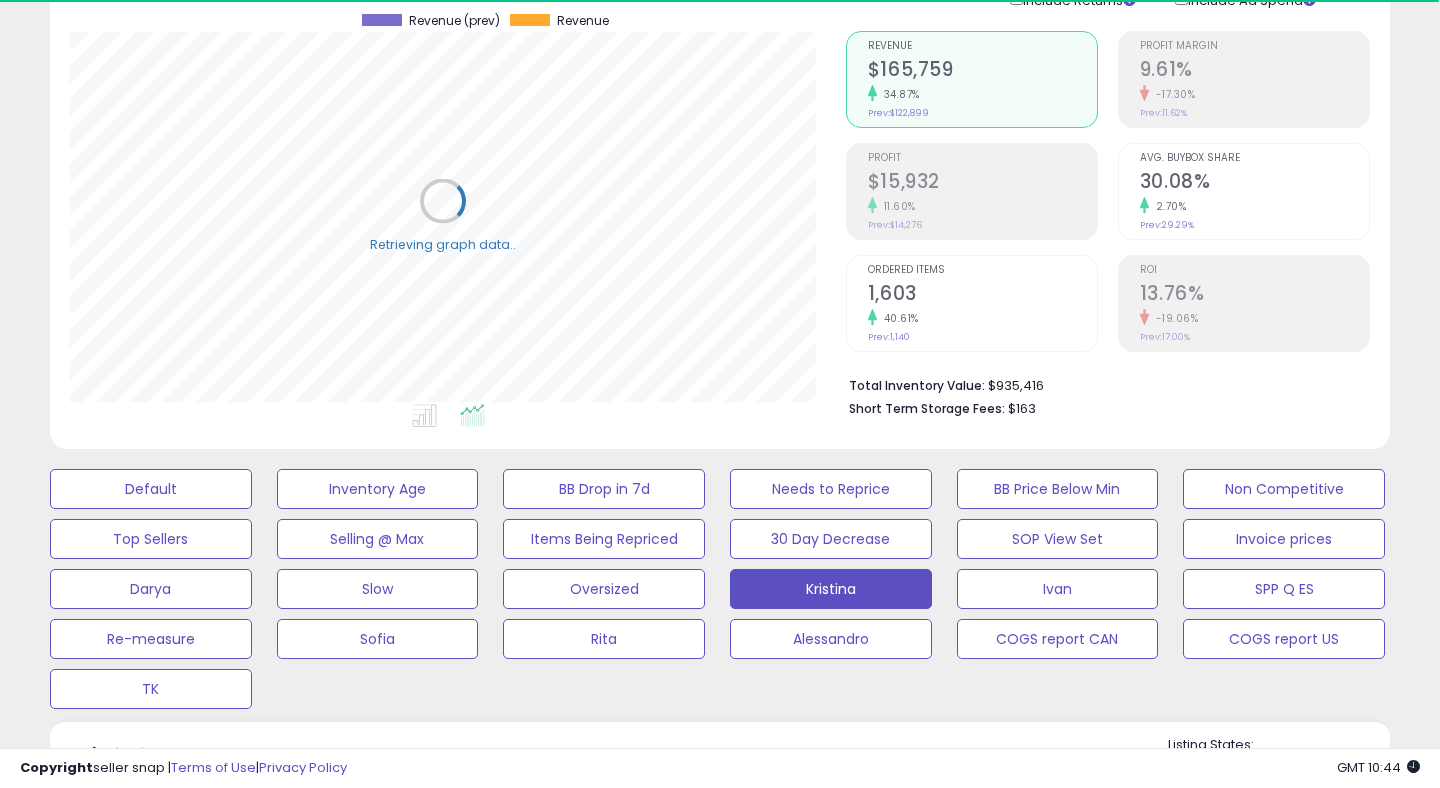 scroll, scrollTop: 0, scrollLeft: 0, axis: both 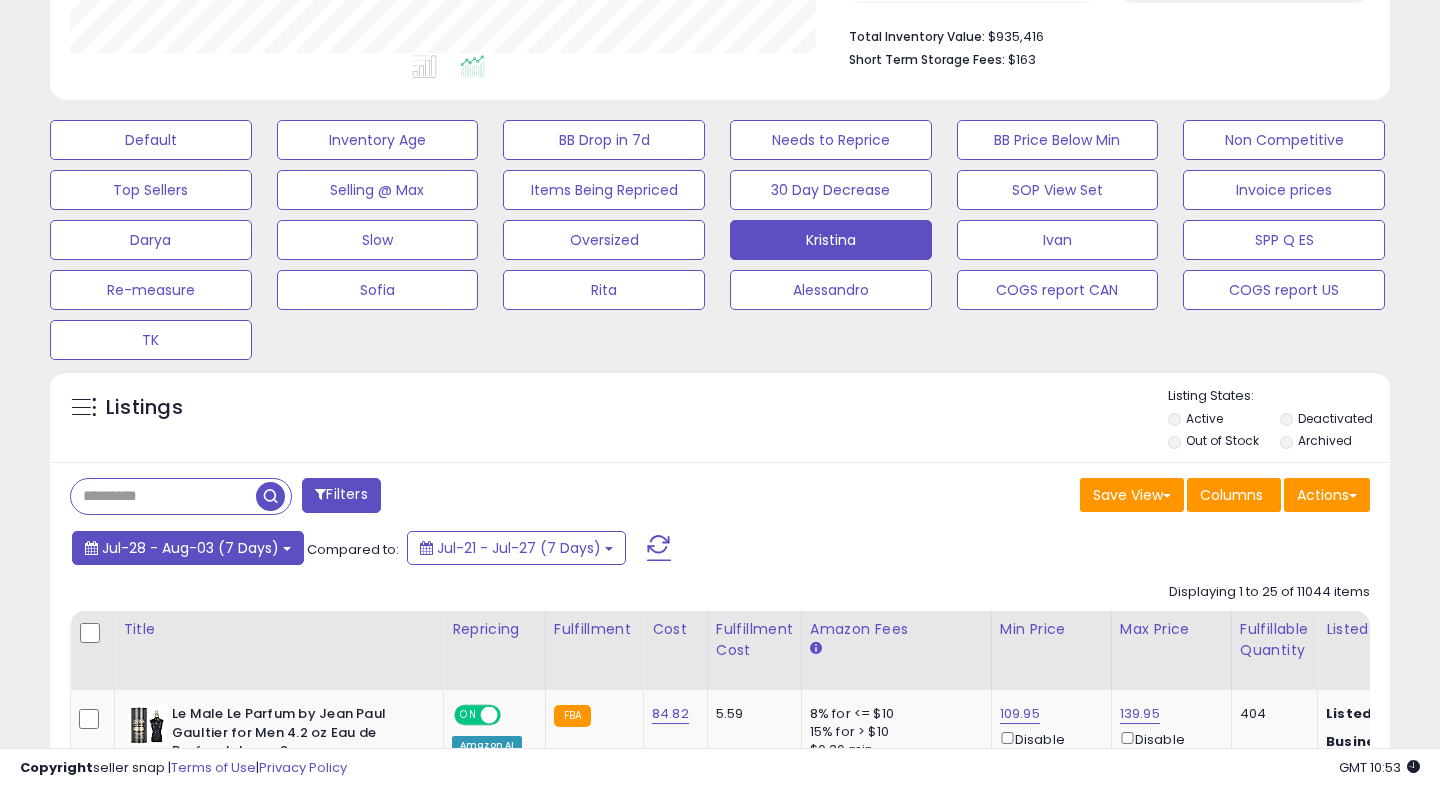 click on "Jul-28 - Aug-03 (7 Days)" at bounding box center [190, 548] 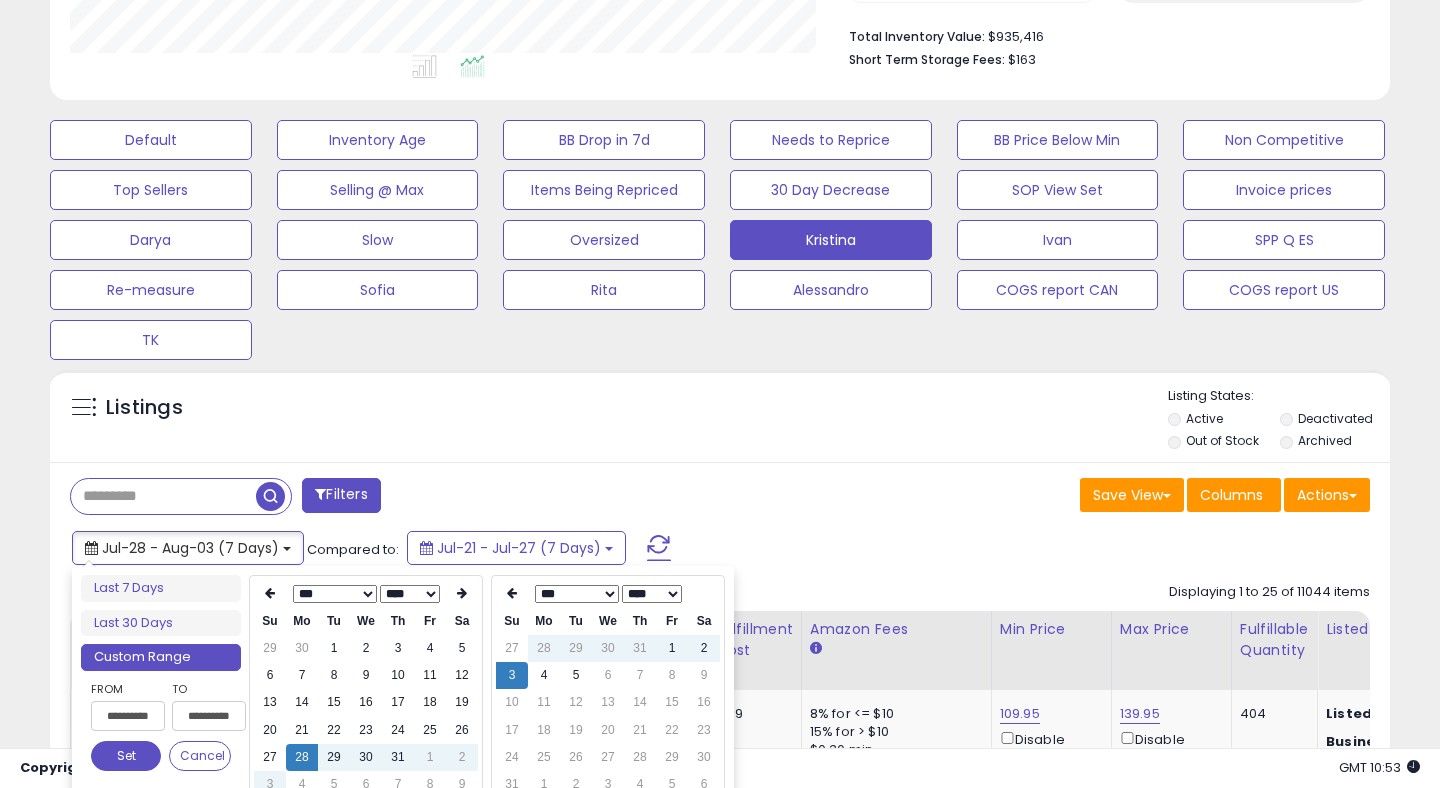 type on "**********" 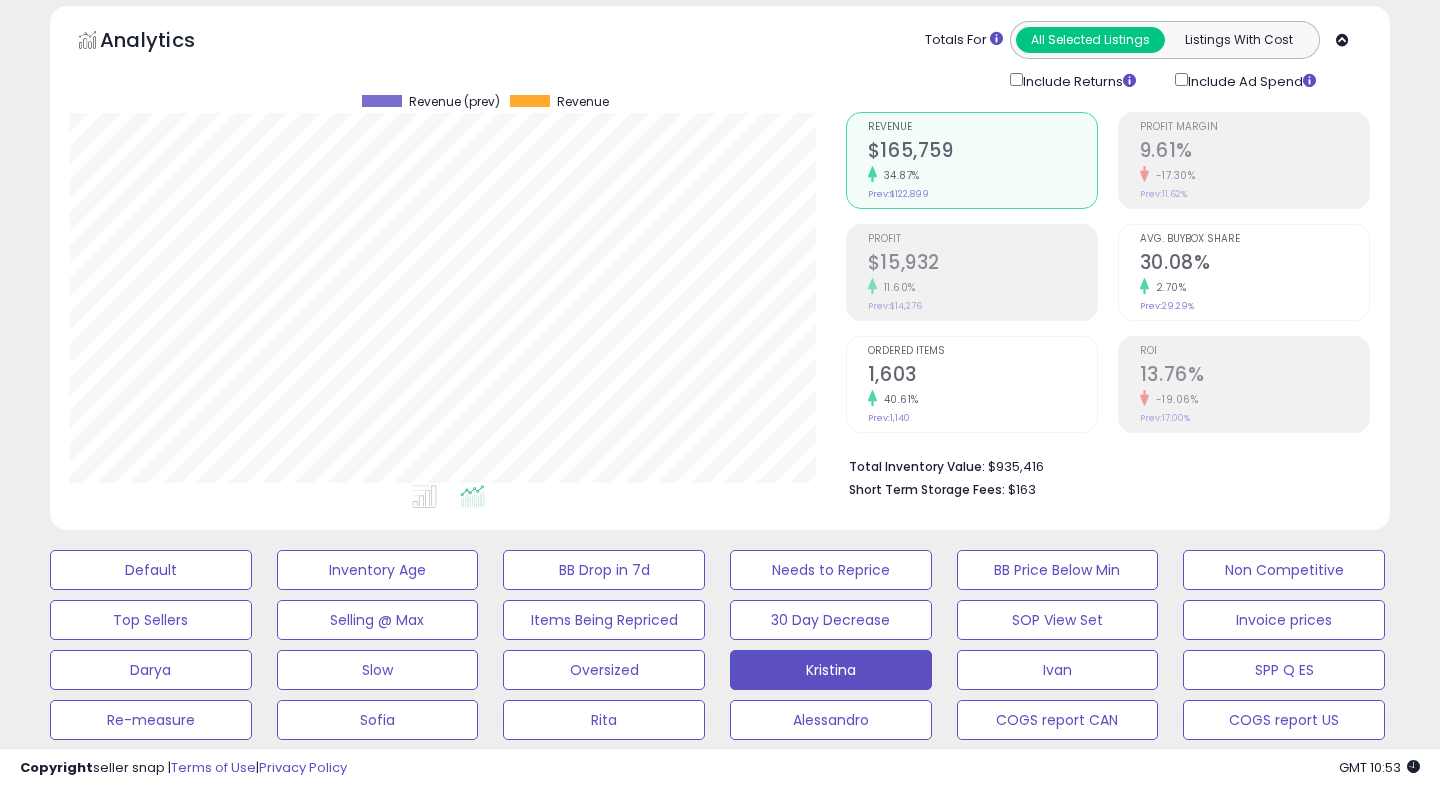 scroll, scrollTop: 0, scrollLeft: 0, axis: both 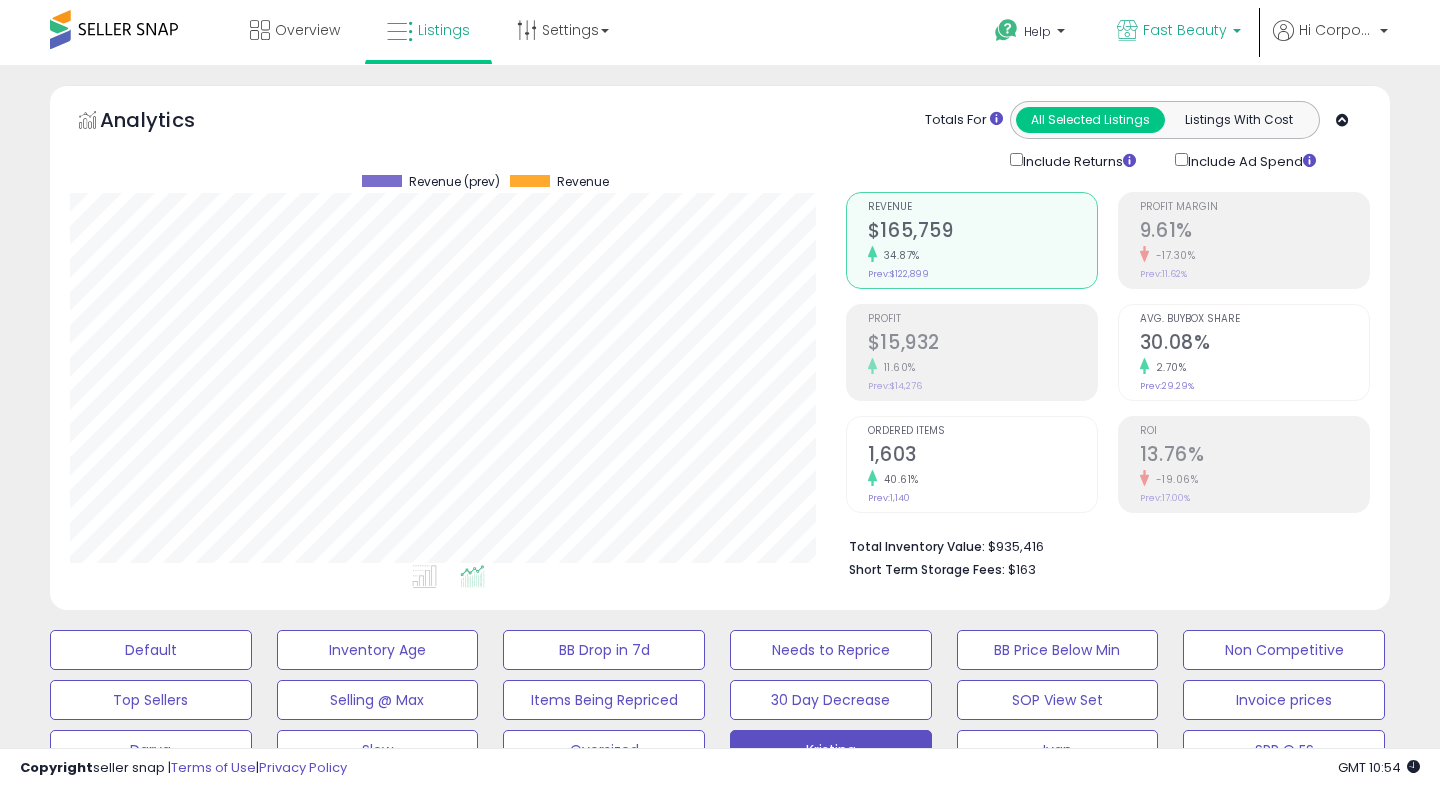 click on "Fast Beauty" at bounding box center (1185, 30) 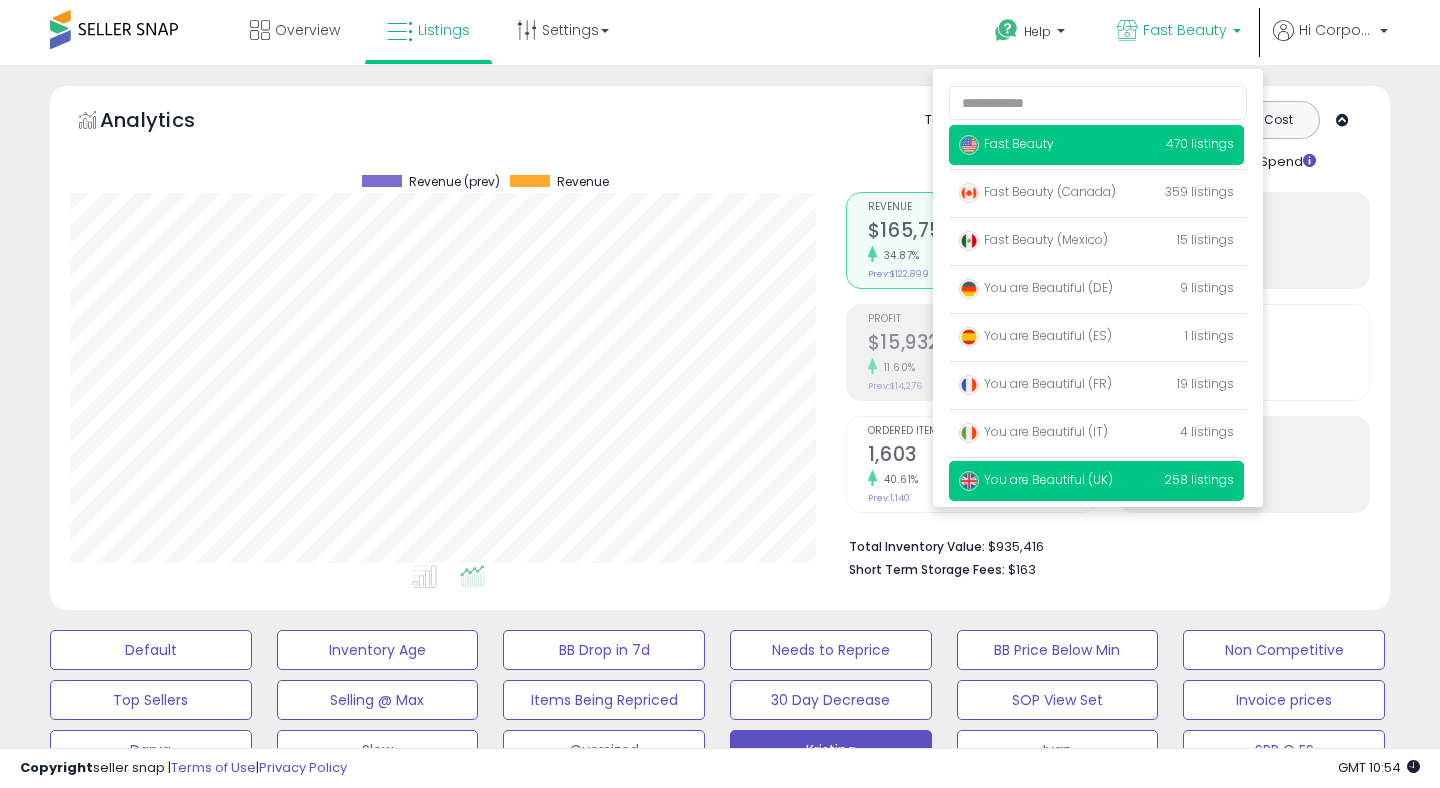 click on "You are Beautiful (UK)
258
listings" at bounding box center (1096, 481) 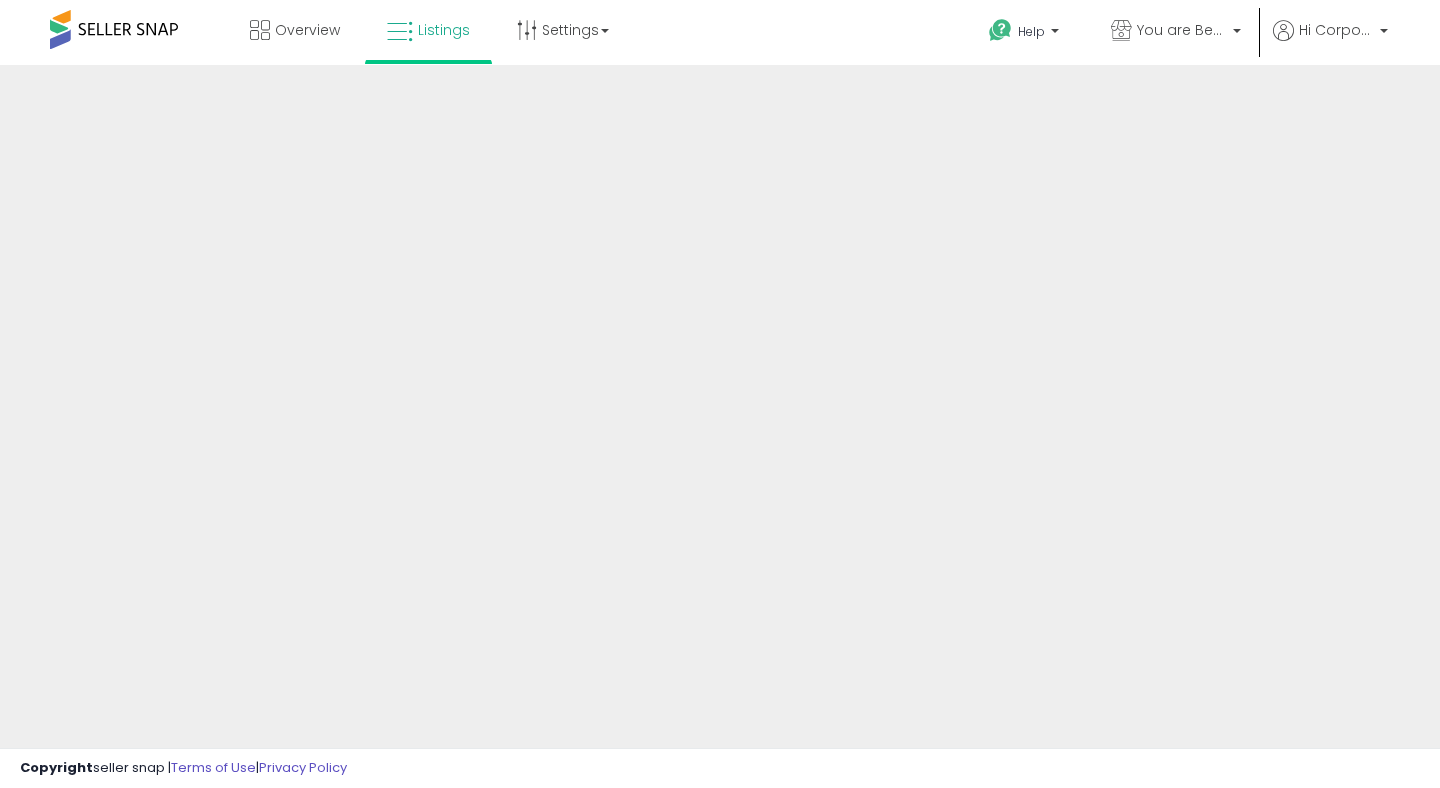 scroll, scrollTop: 0, scrollLeft: 0, axis: both 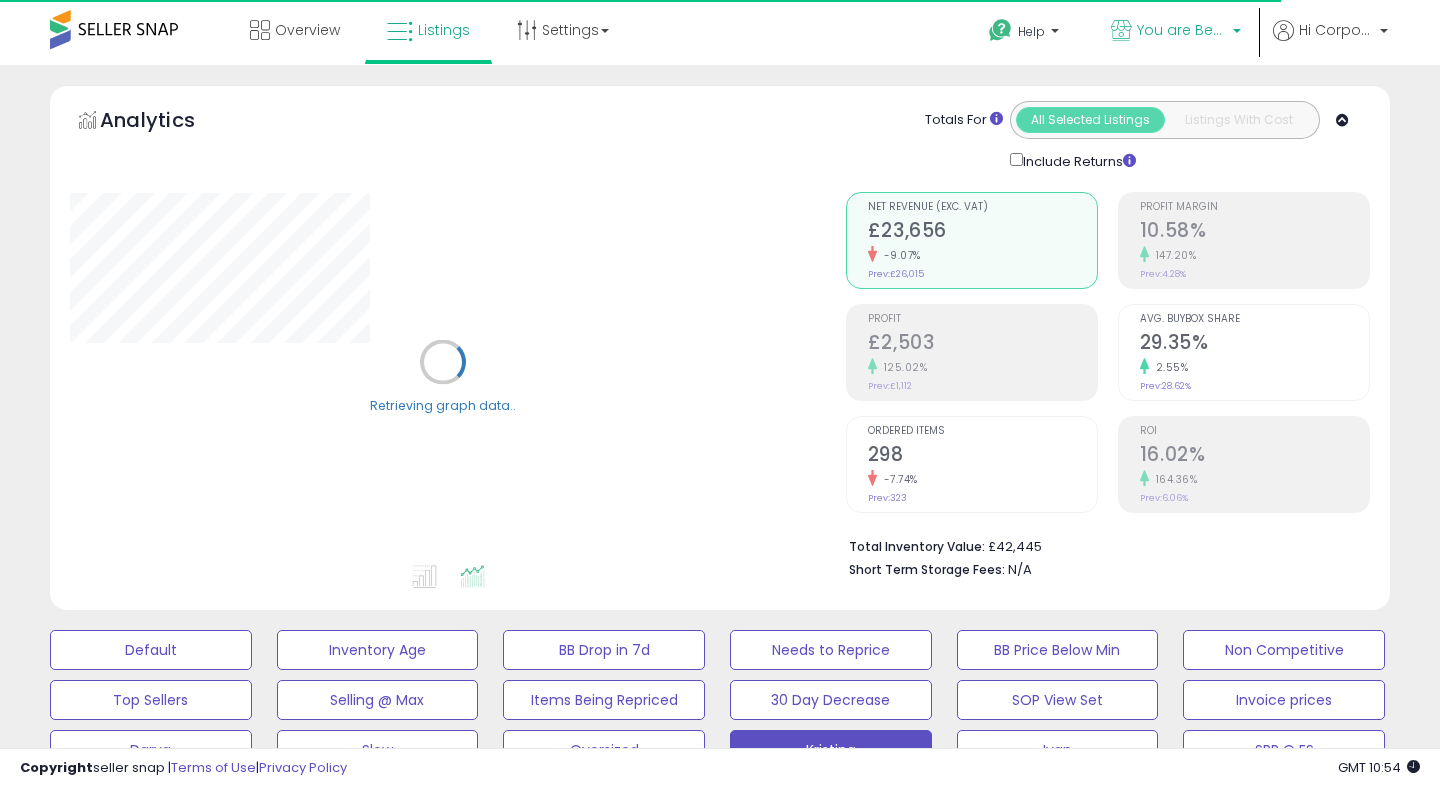 click on "You are Beautiful (UK)" at bounding box center (1182, 30) 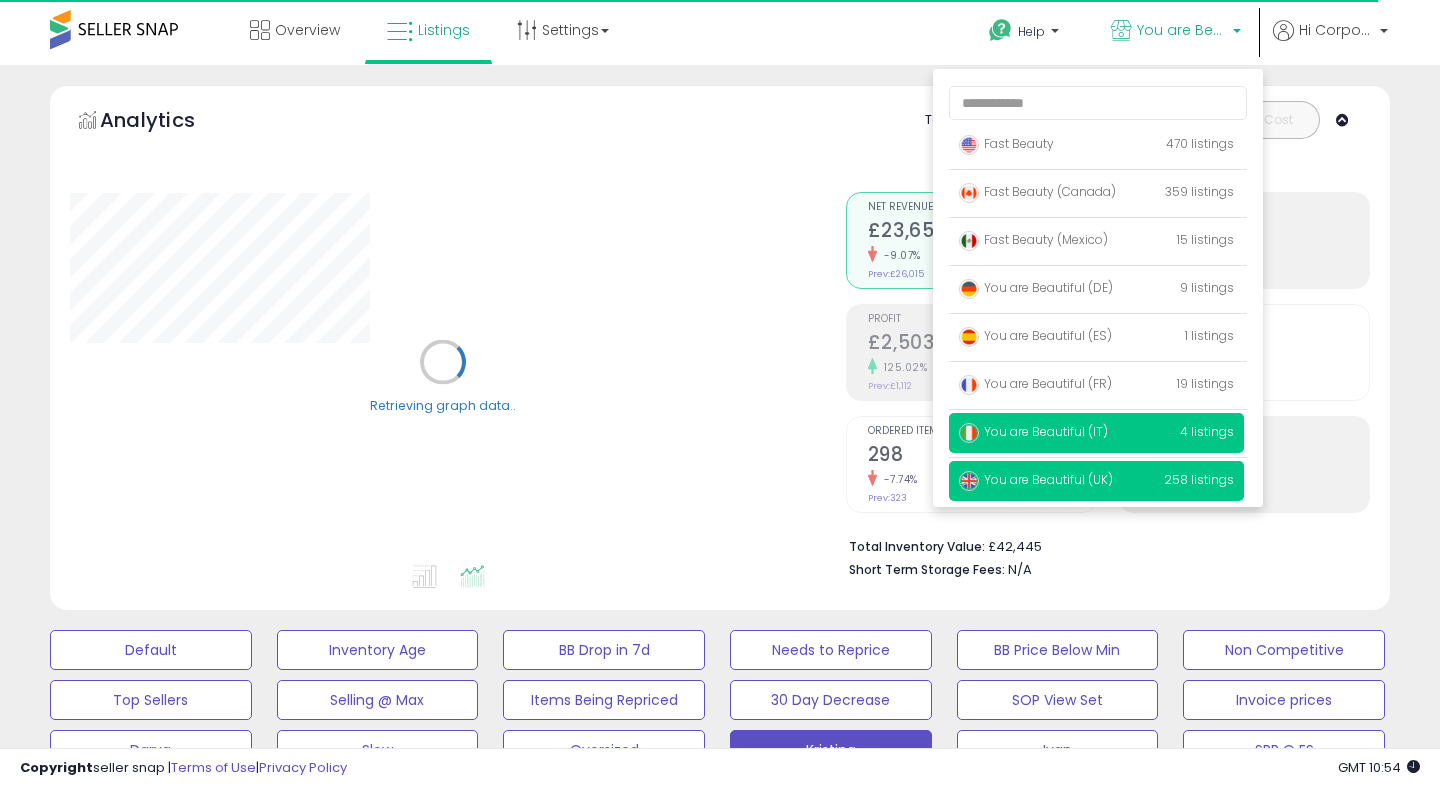 click on "You are Beautiful (IT)" at bounding box center (1033, 431) 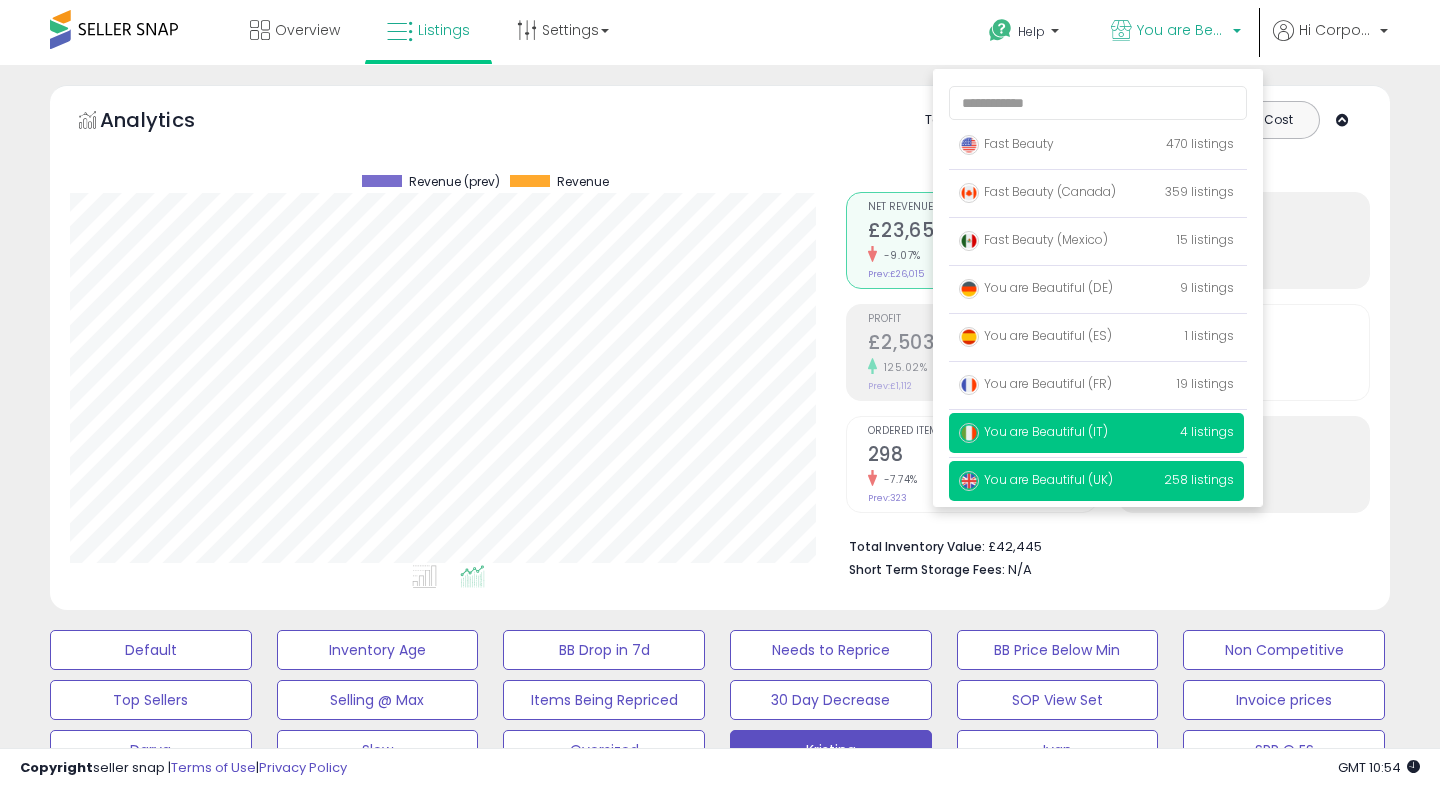 scroll, scrollTop: 999590, scrollLeft: 999224, axis: both 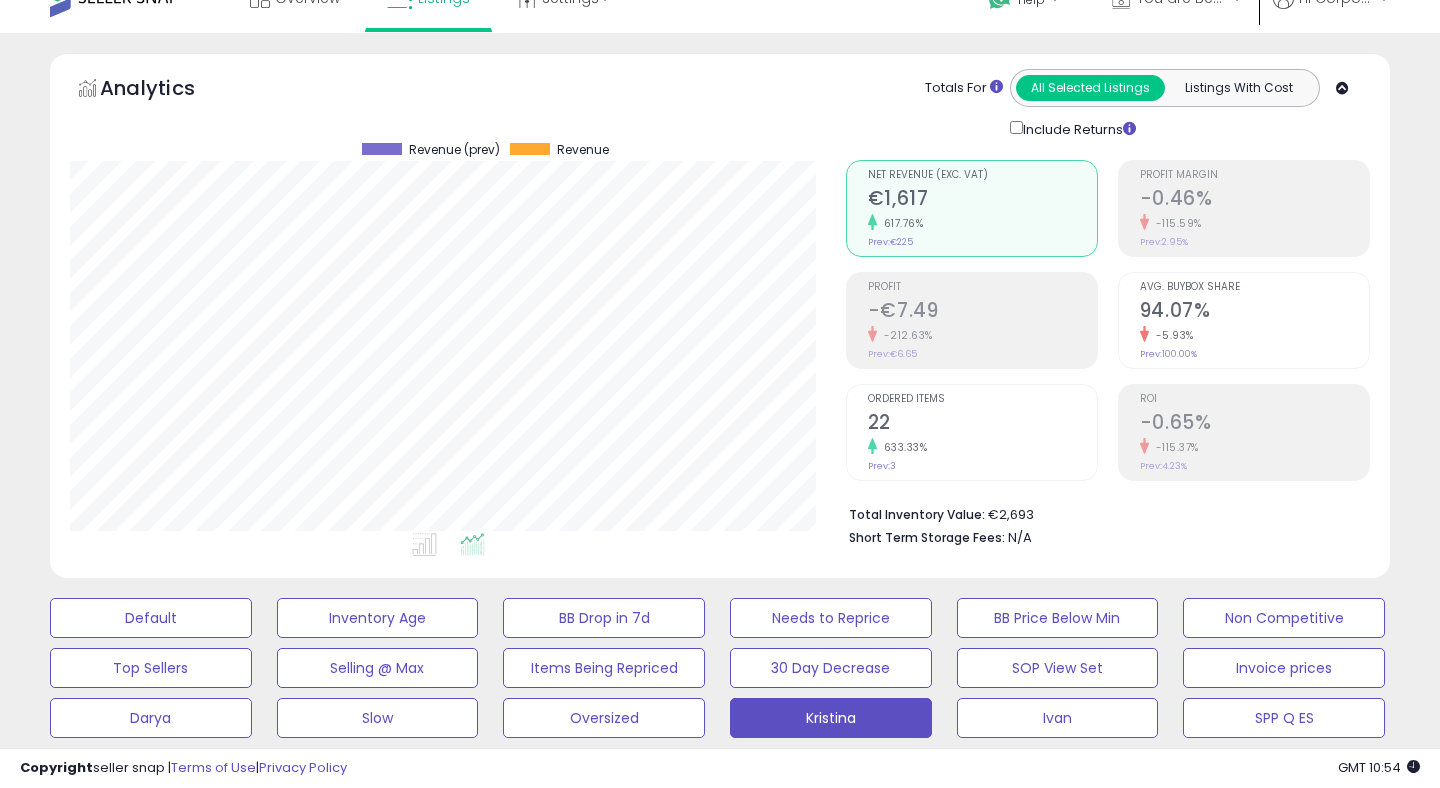 click on "-0.65%" at bounding box center (1254, 424) 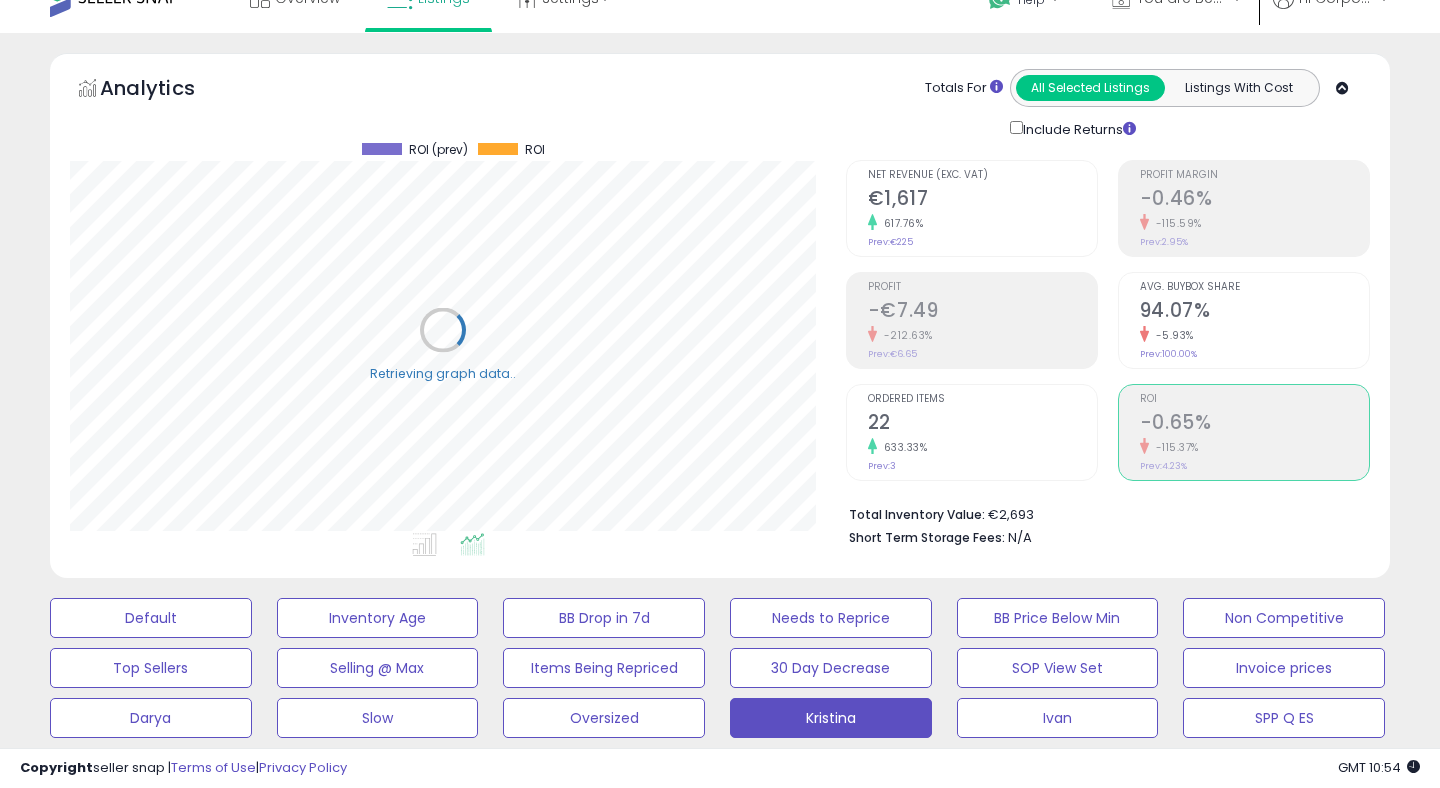 scroll, scrollTop: 999590, scrollLeft: 999224, axis: both 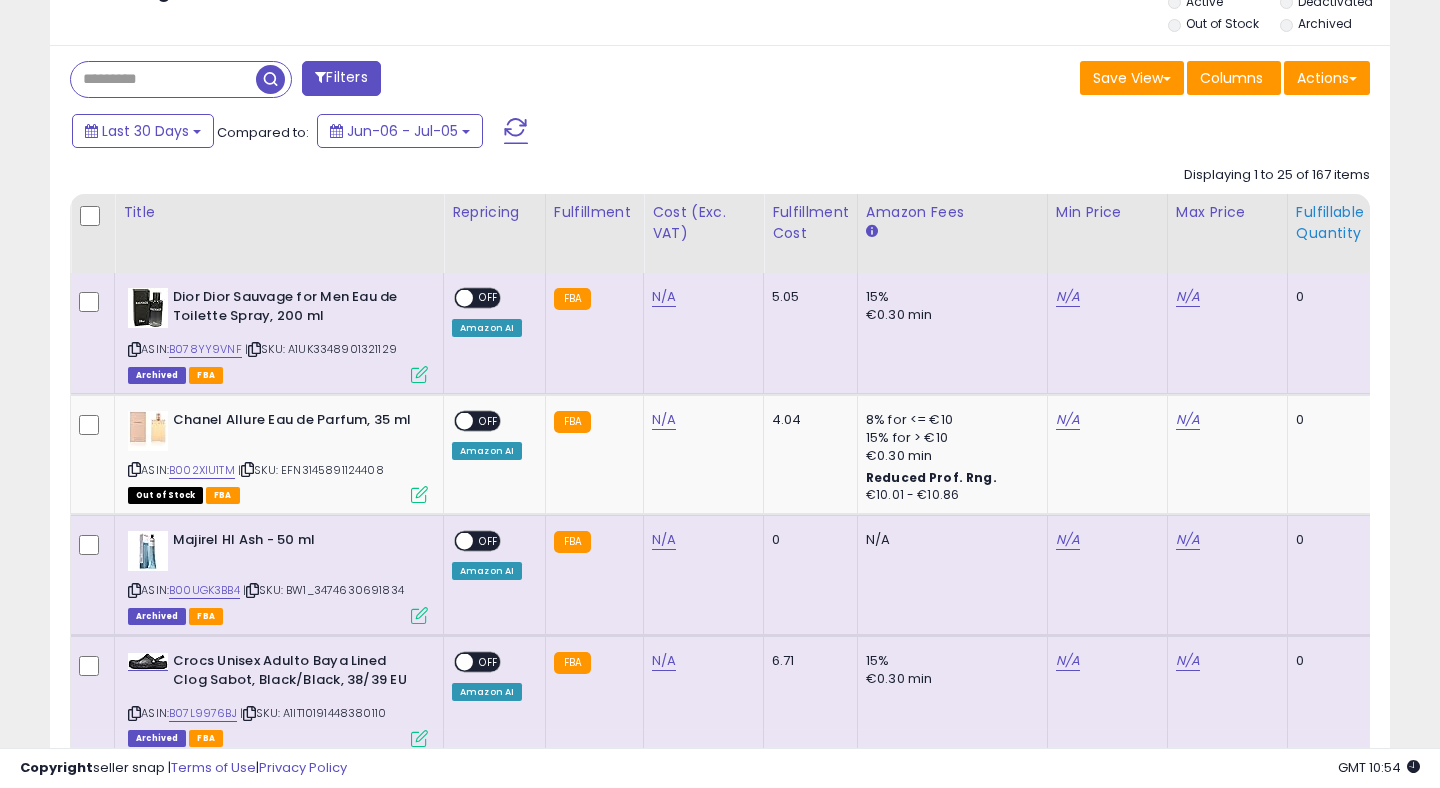 click on "Fulfillable Quantity" at bounding box center (1330, 223) 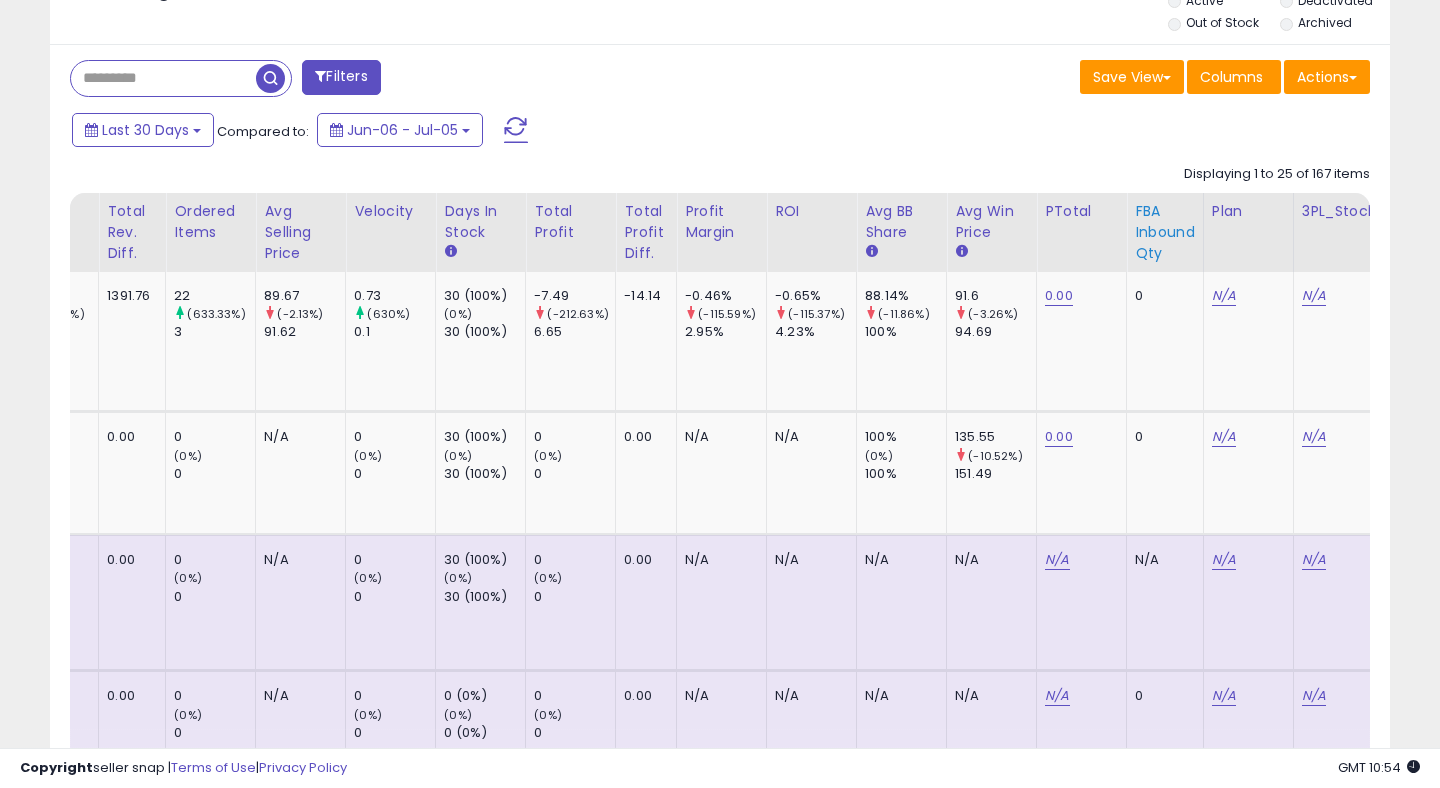 click on "FBA inbound Qty" at bounding box center (1165, 232) 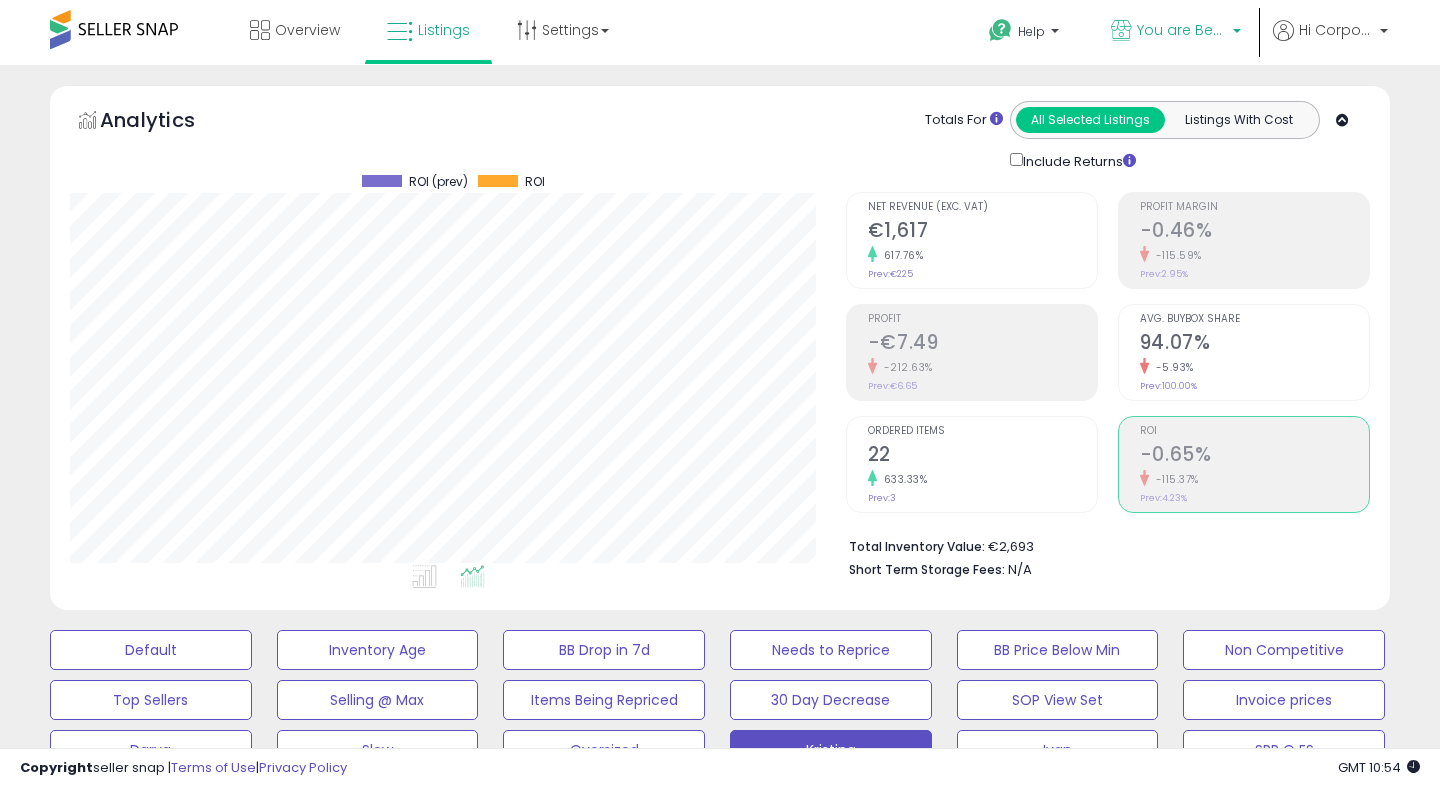 click on "You are Beautiful (IT)" at bounding box center (1182, 30) 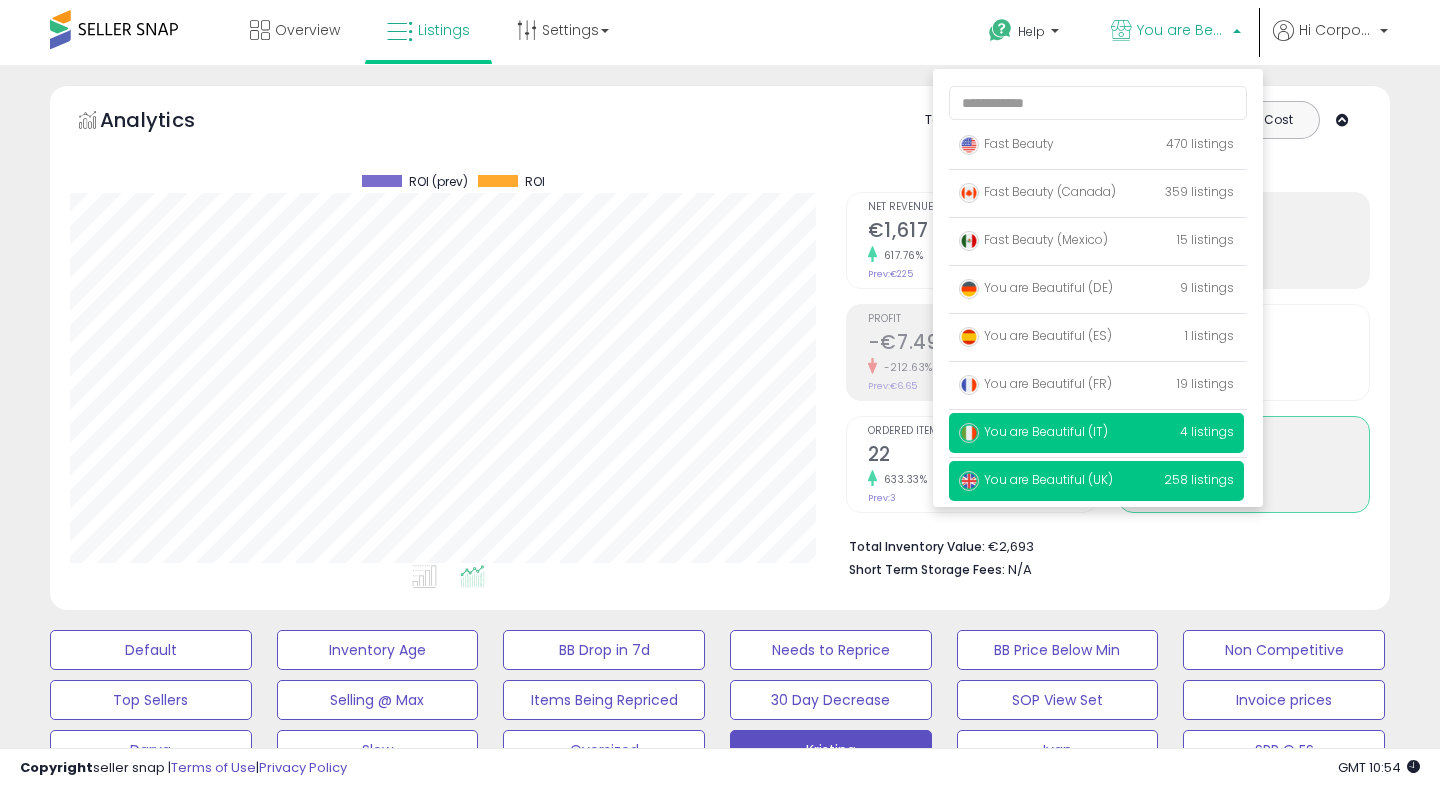 click on "You are Beautiful (UK)" at bounding box center [1036, 479] 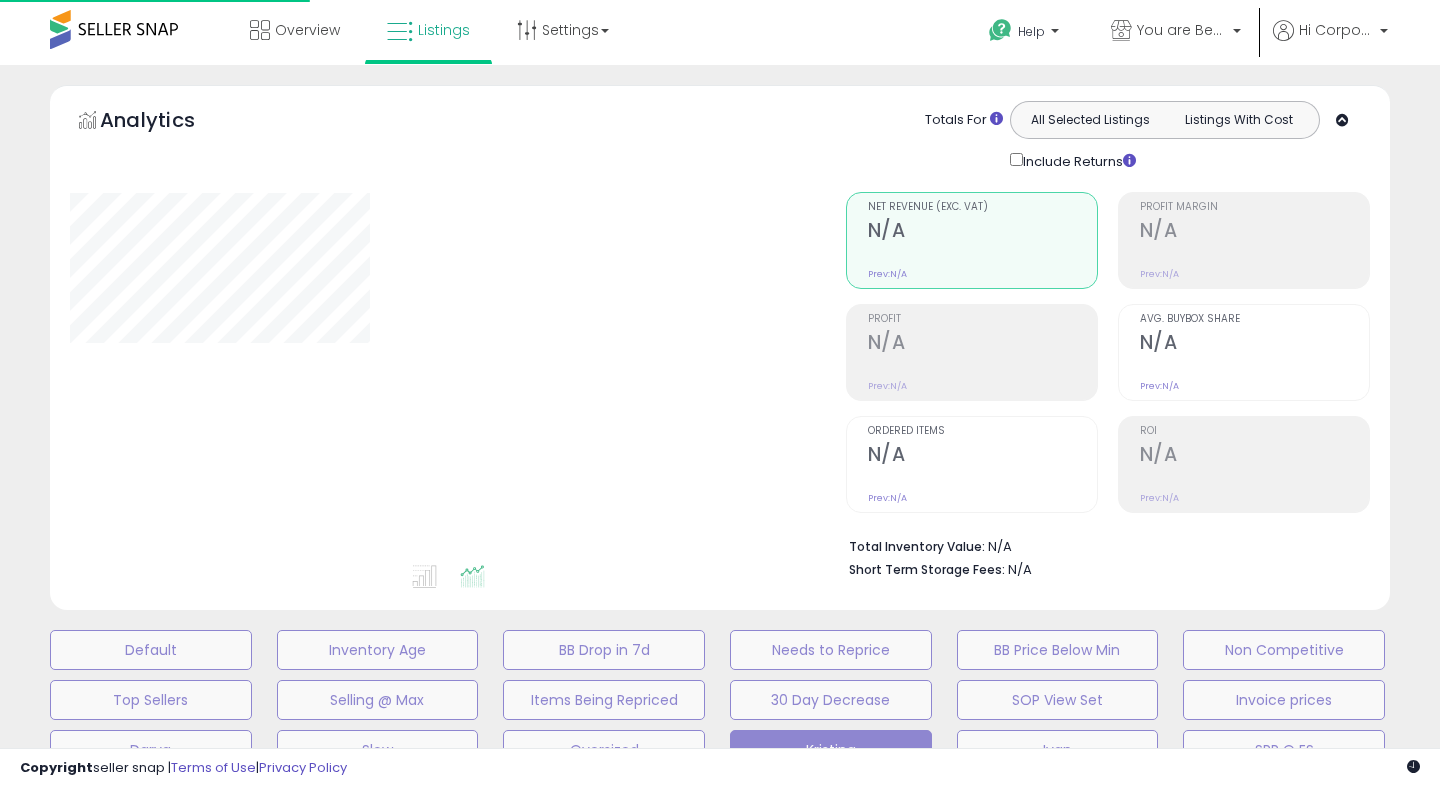 scroll, scrollTop: 0, scrollLeft: 0, axis: both 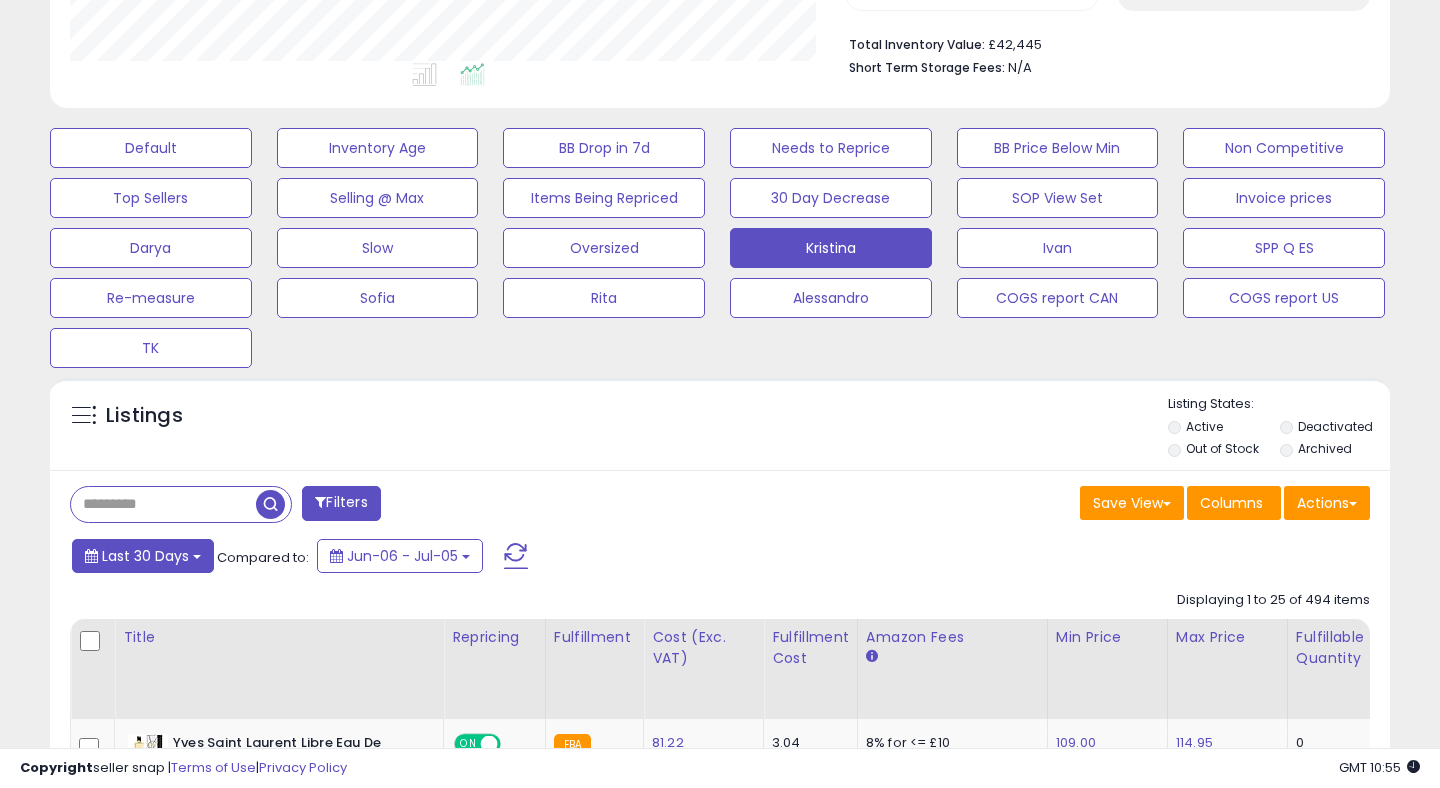 click on "Last 30 Days" at bounding box center (145, 556) 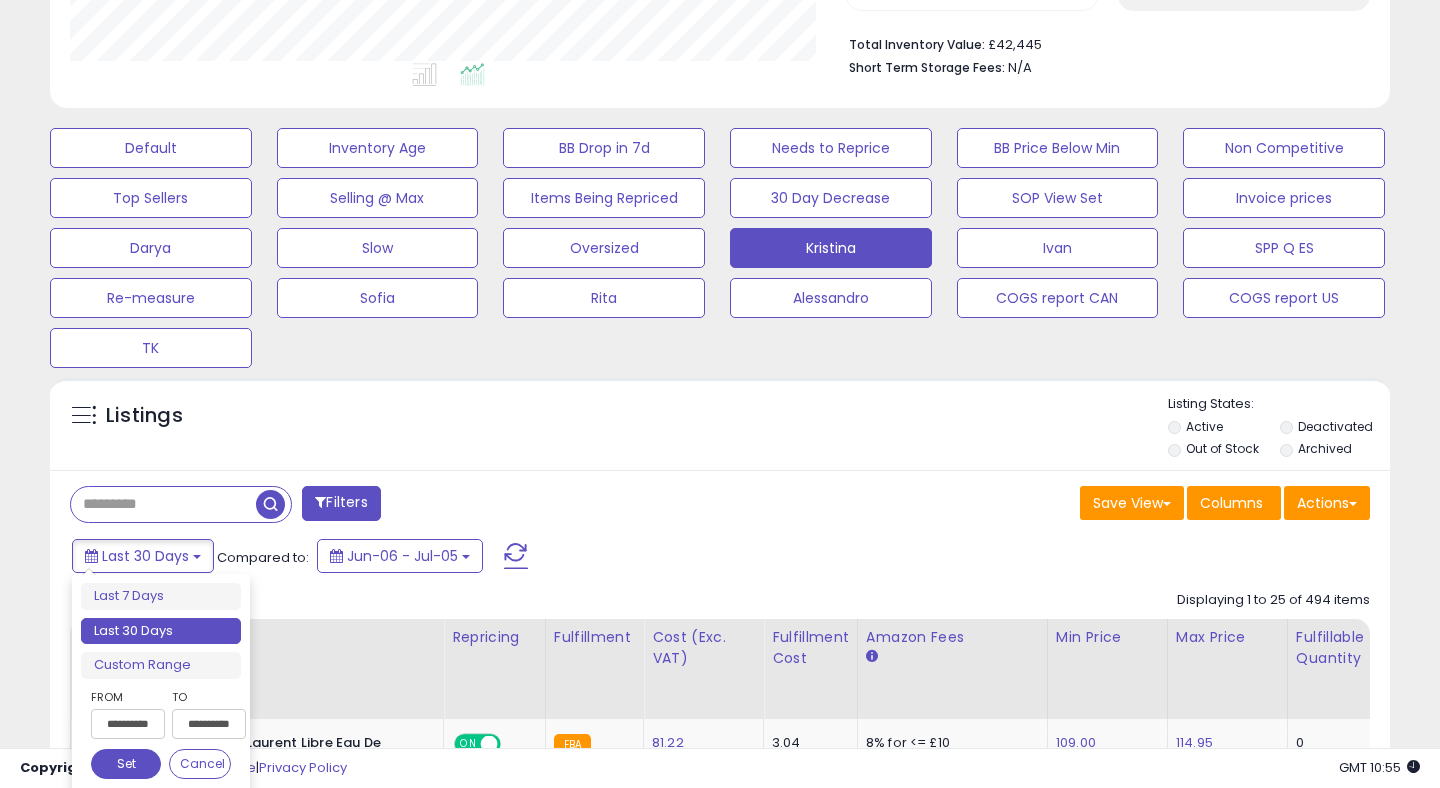 click on "**********" at bounding box center [128, 724] 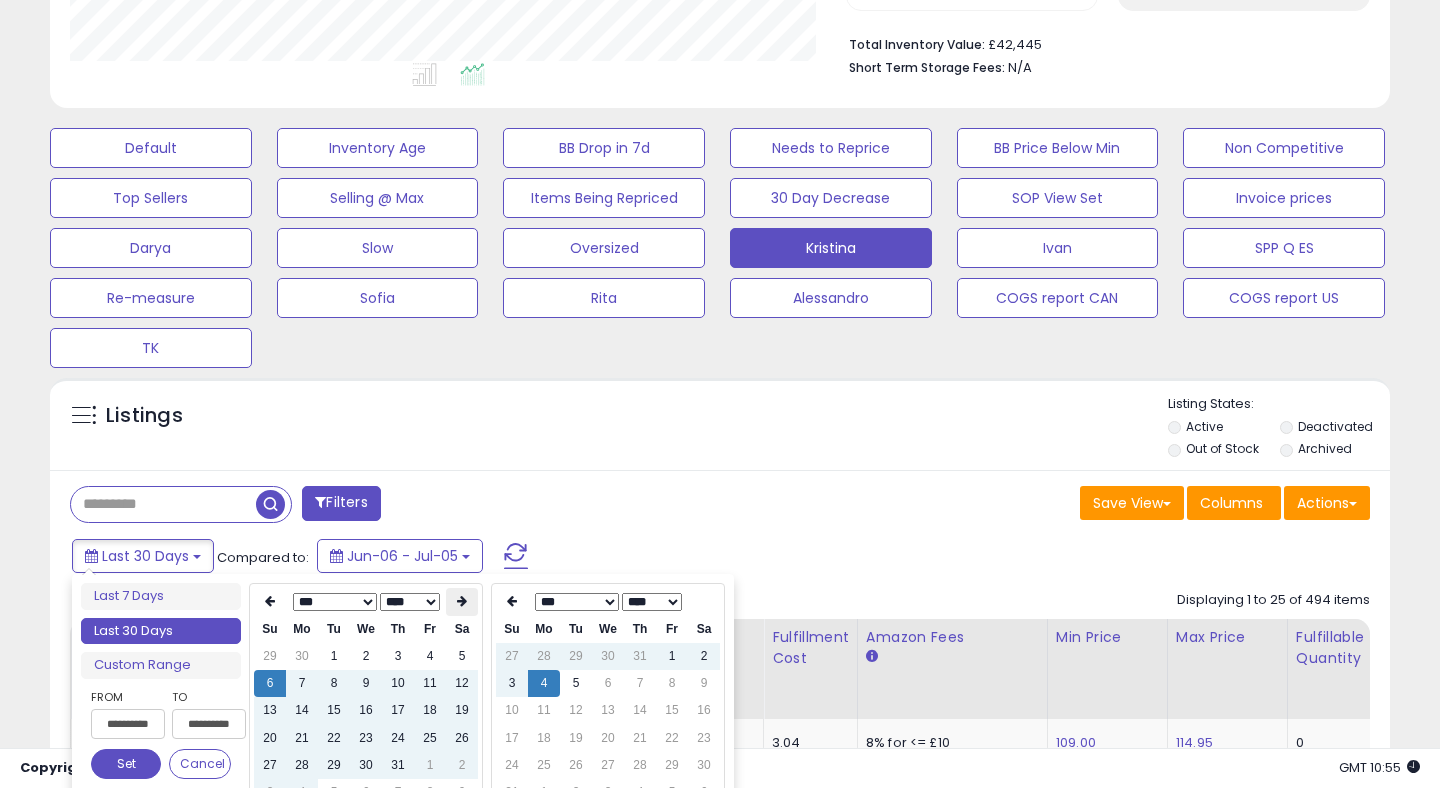 click at bounding box center [462, 601] 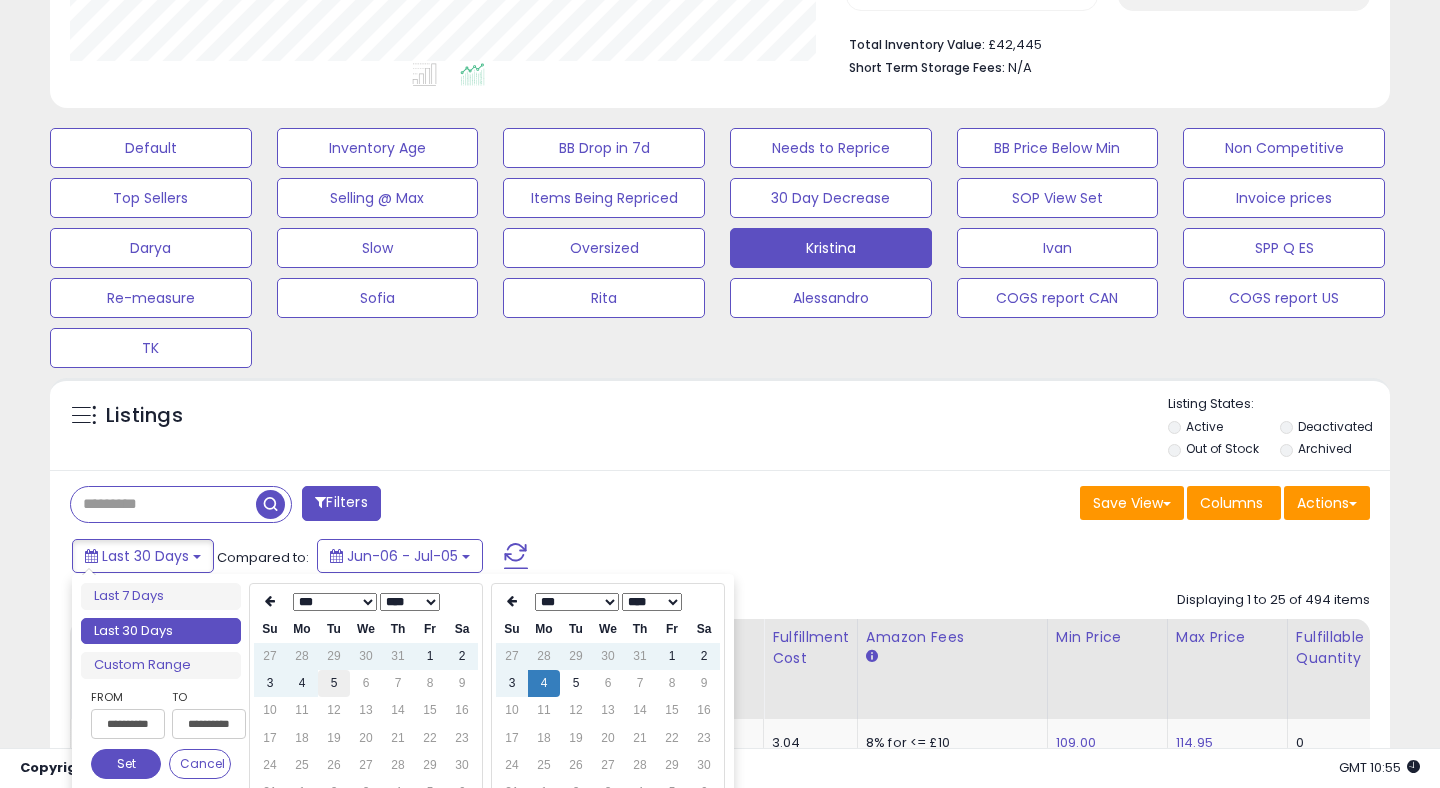 type on "**********" 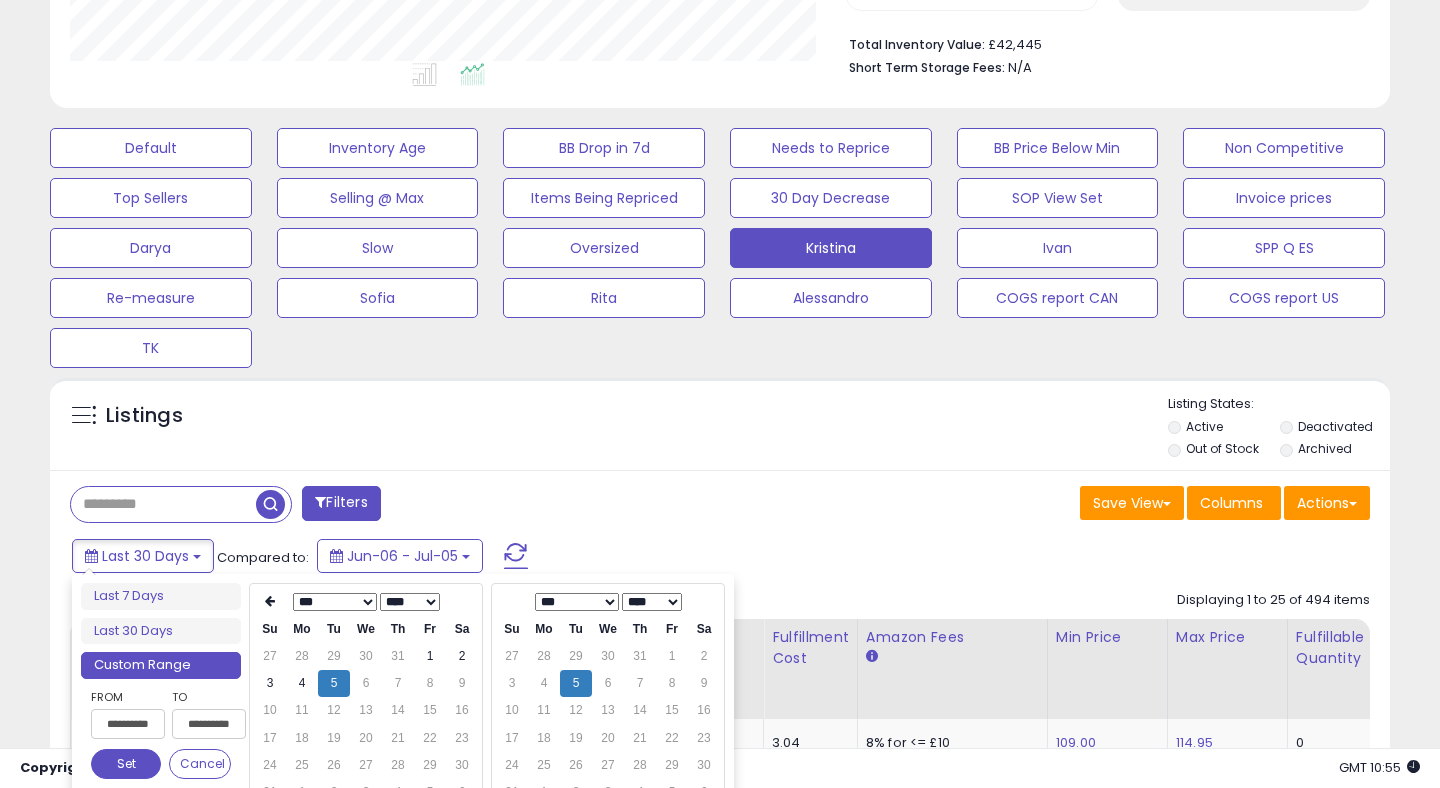 type on "**********" 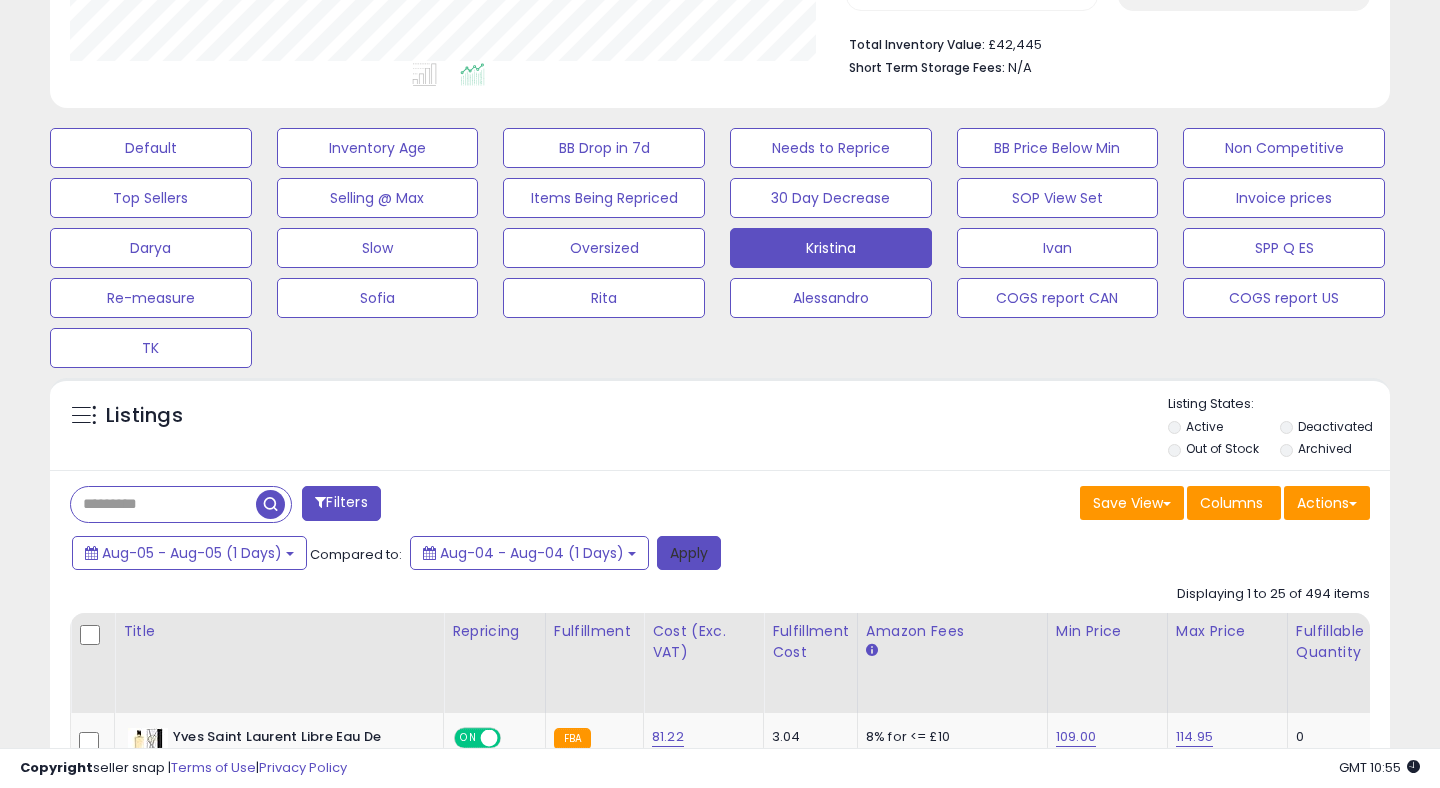 click on "Apply" at bounding box center (689, 553) 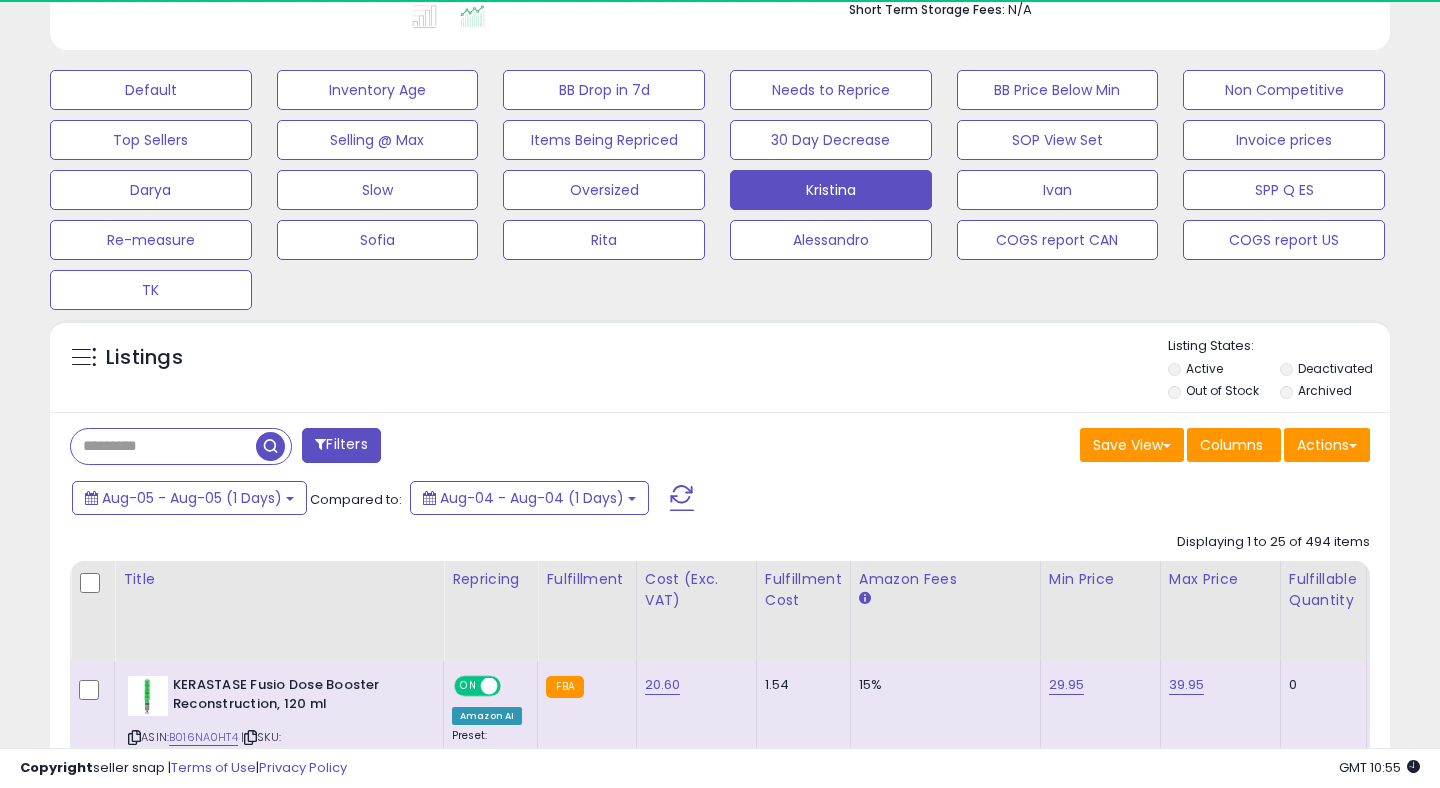 scroll, scrollTop: 780, scrollLeft: 0, axis: vertical 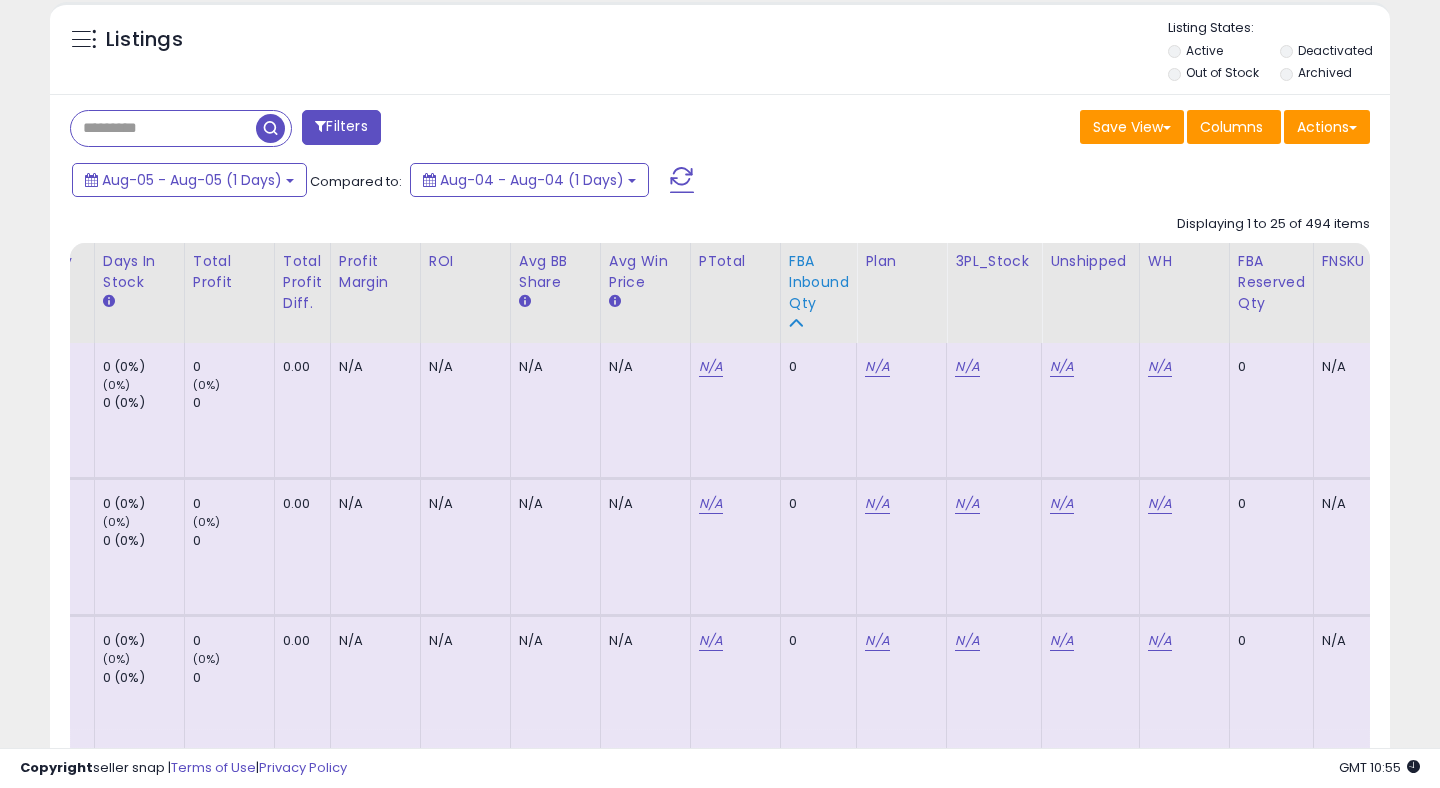 click on "FBA inbound Qty" at bounding box center (819, 282) 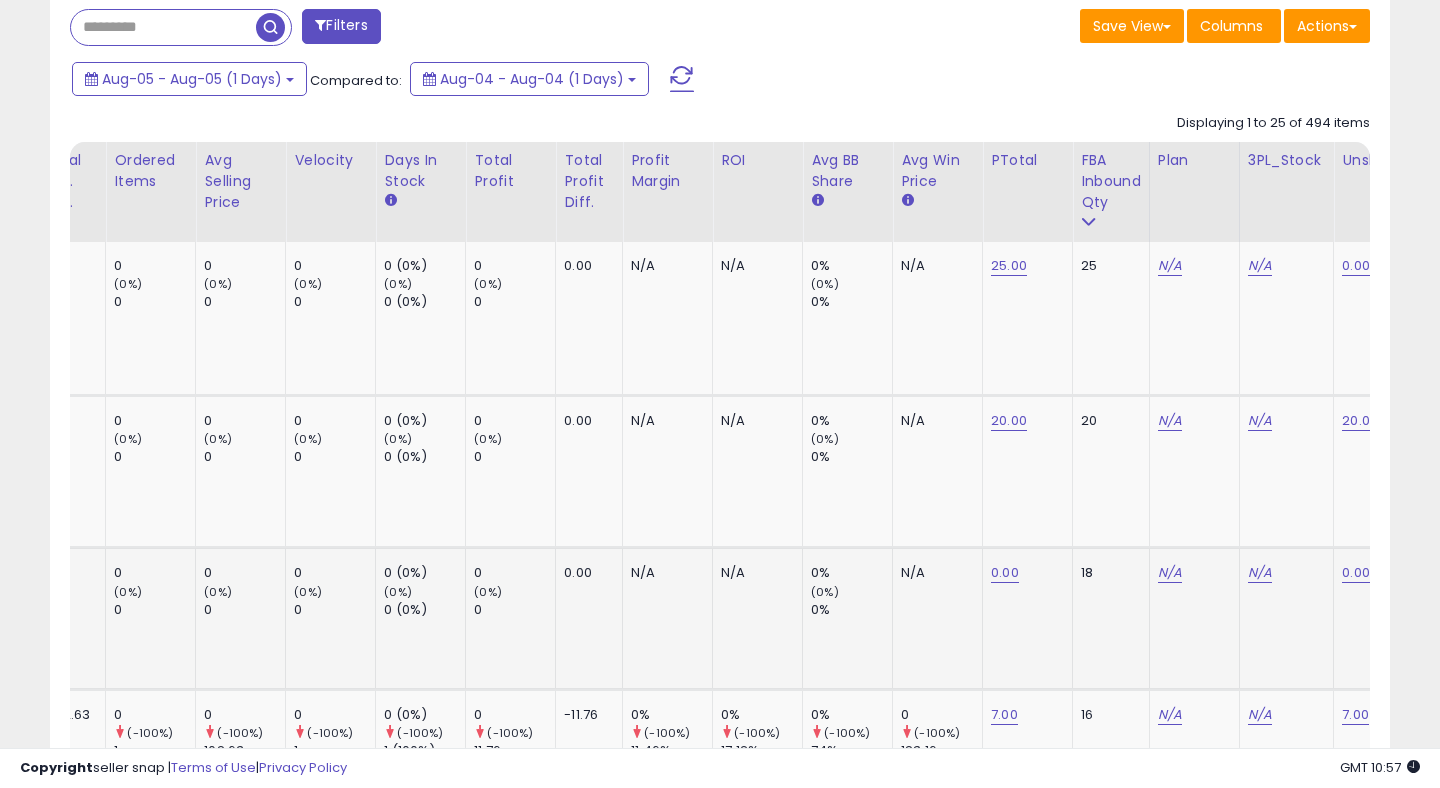drag, startPoint x: 565, startPoint y: 640, endPoint x: 580, endPoint y: 631, distance: 17.492855 